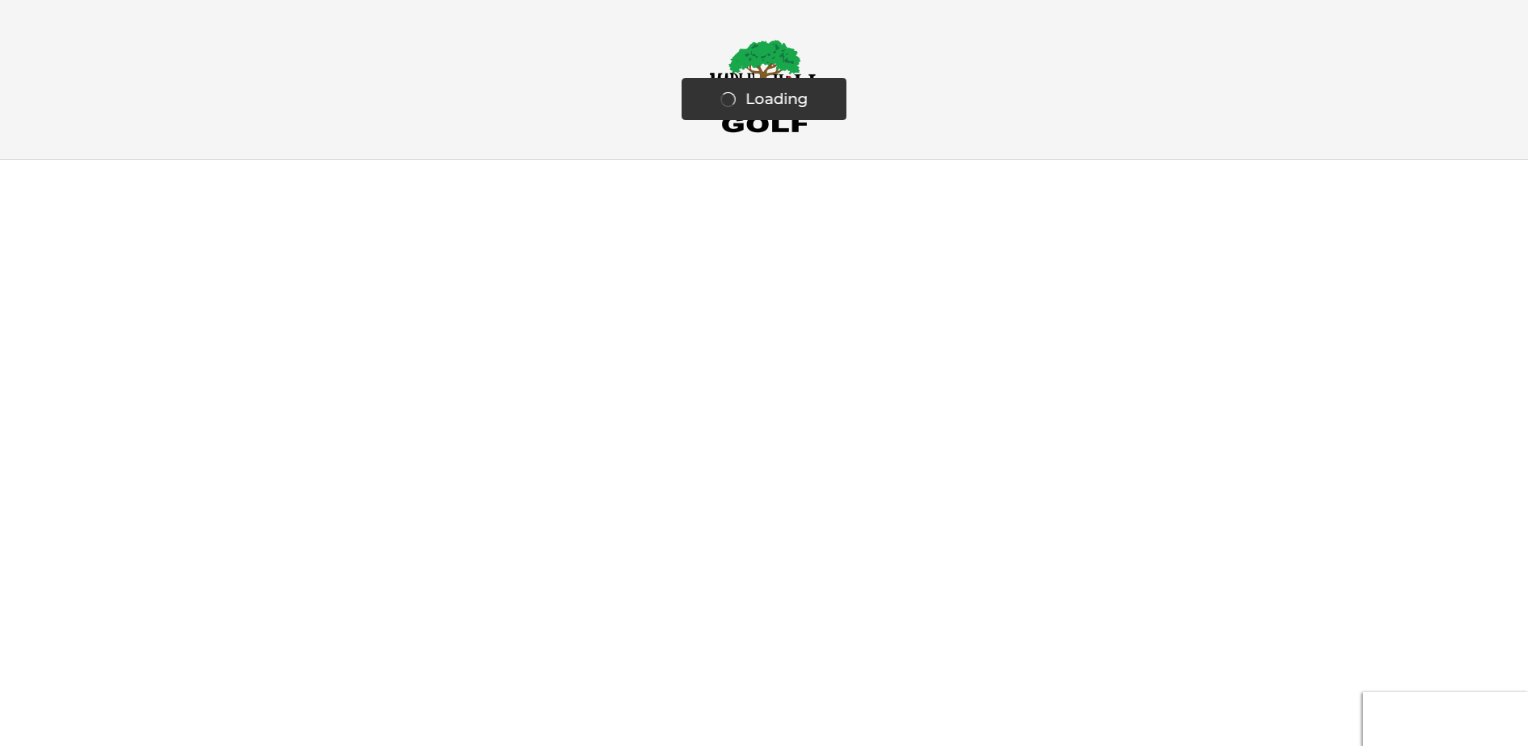 scroll, scrollTop: 0, scrollLeft: 0, axis: both 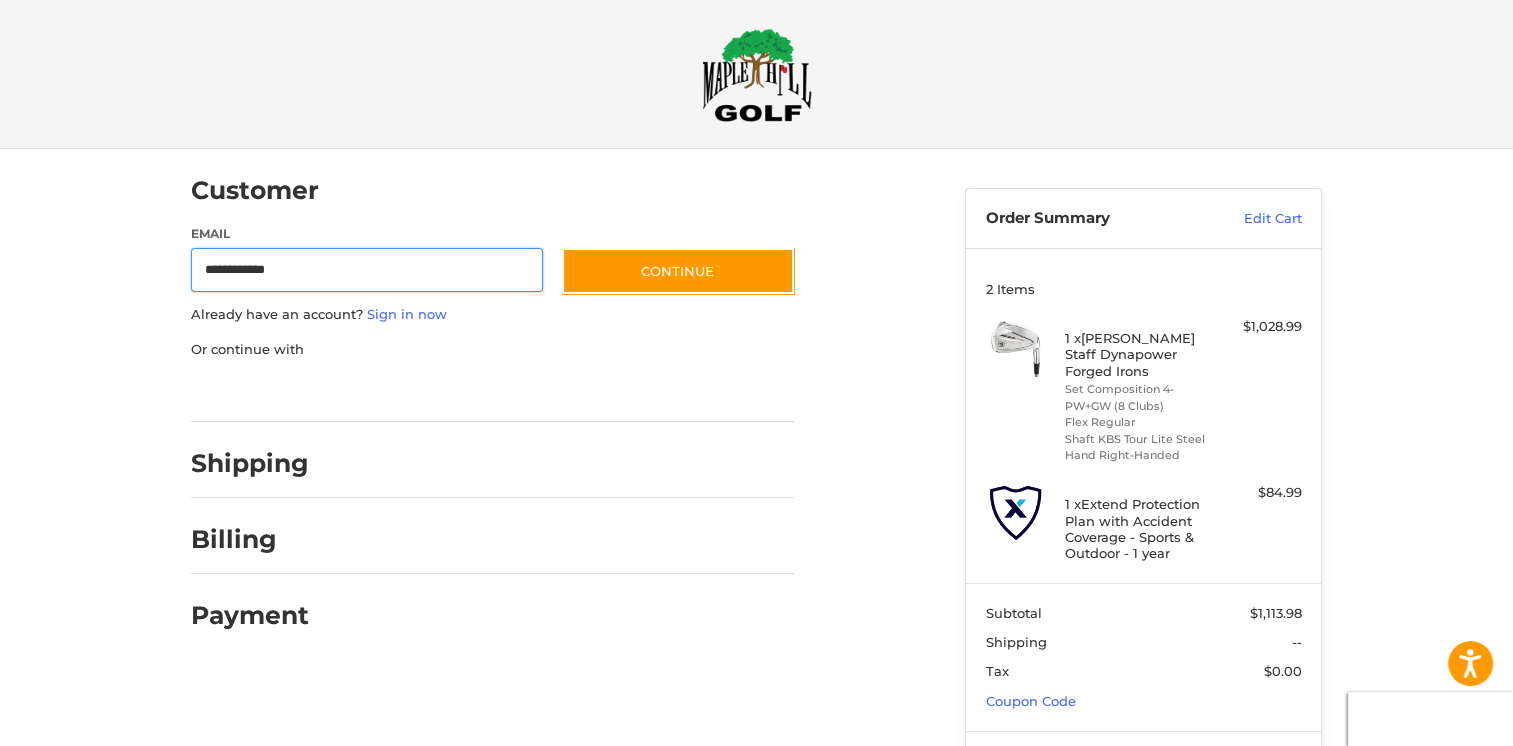 type on "**********" 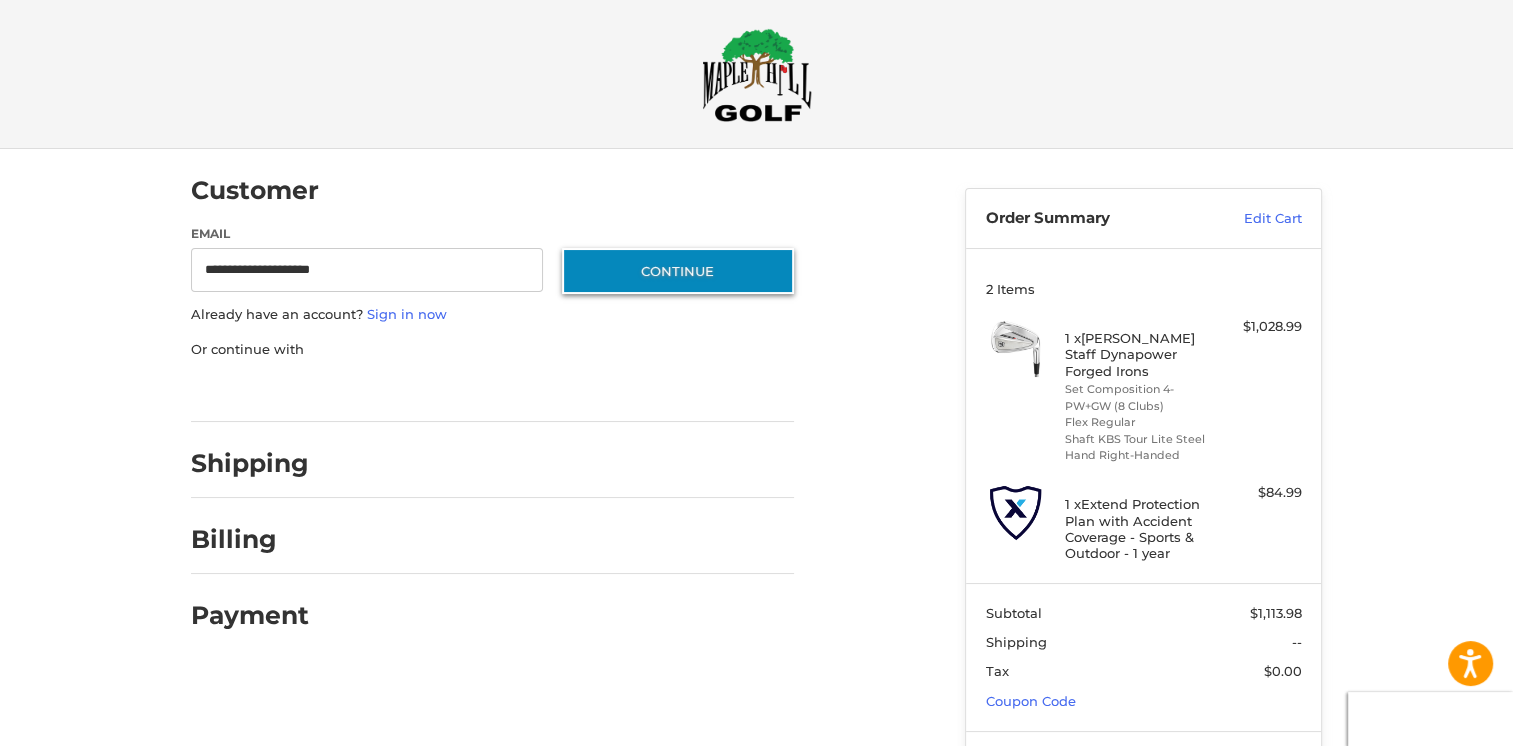 type 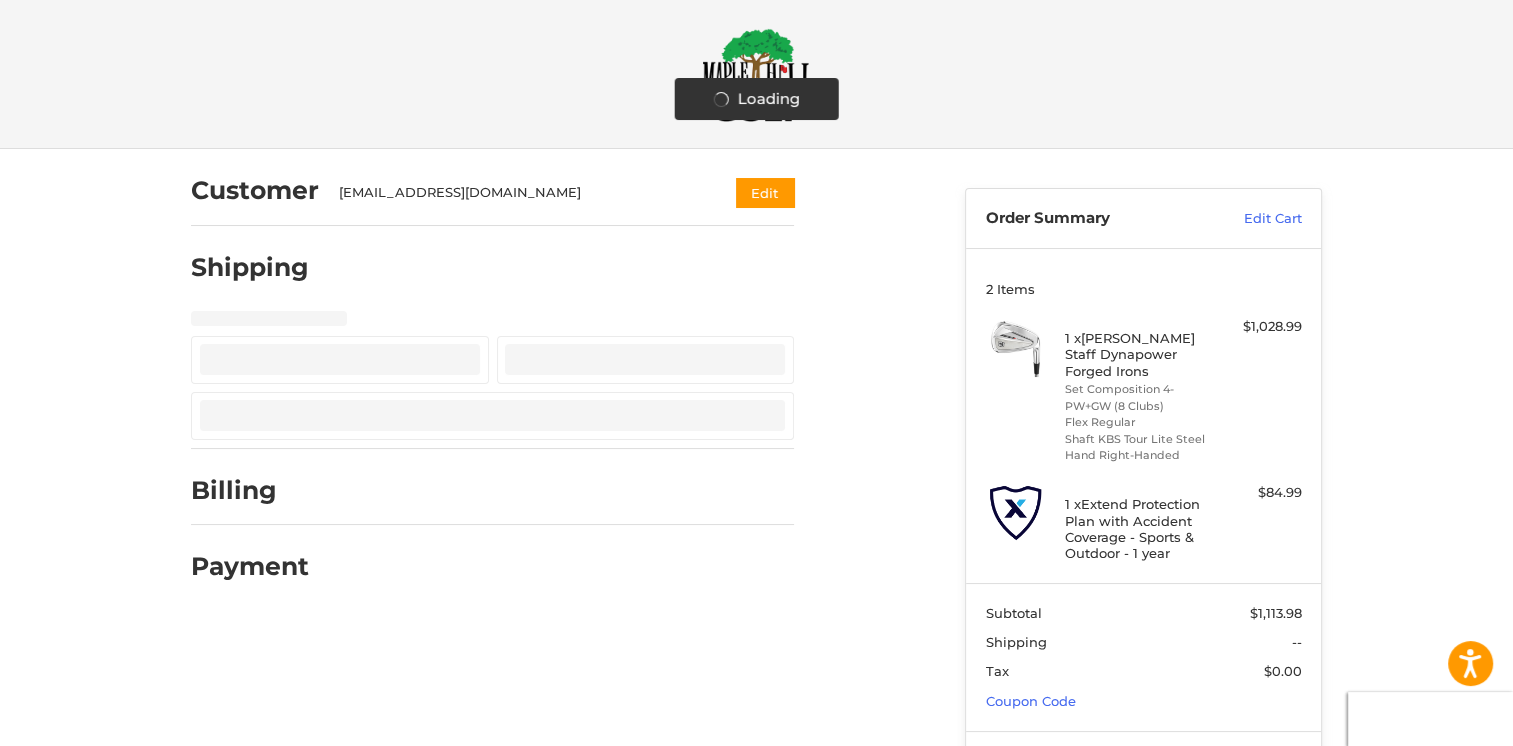 select on "**" 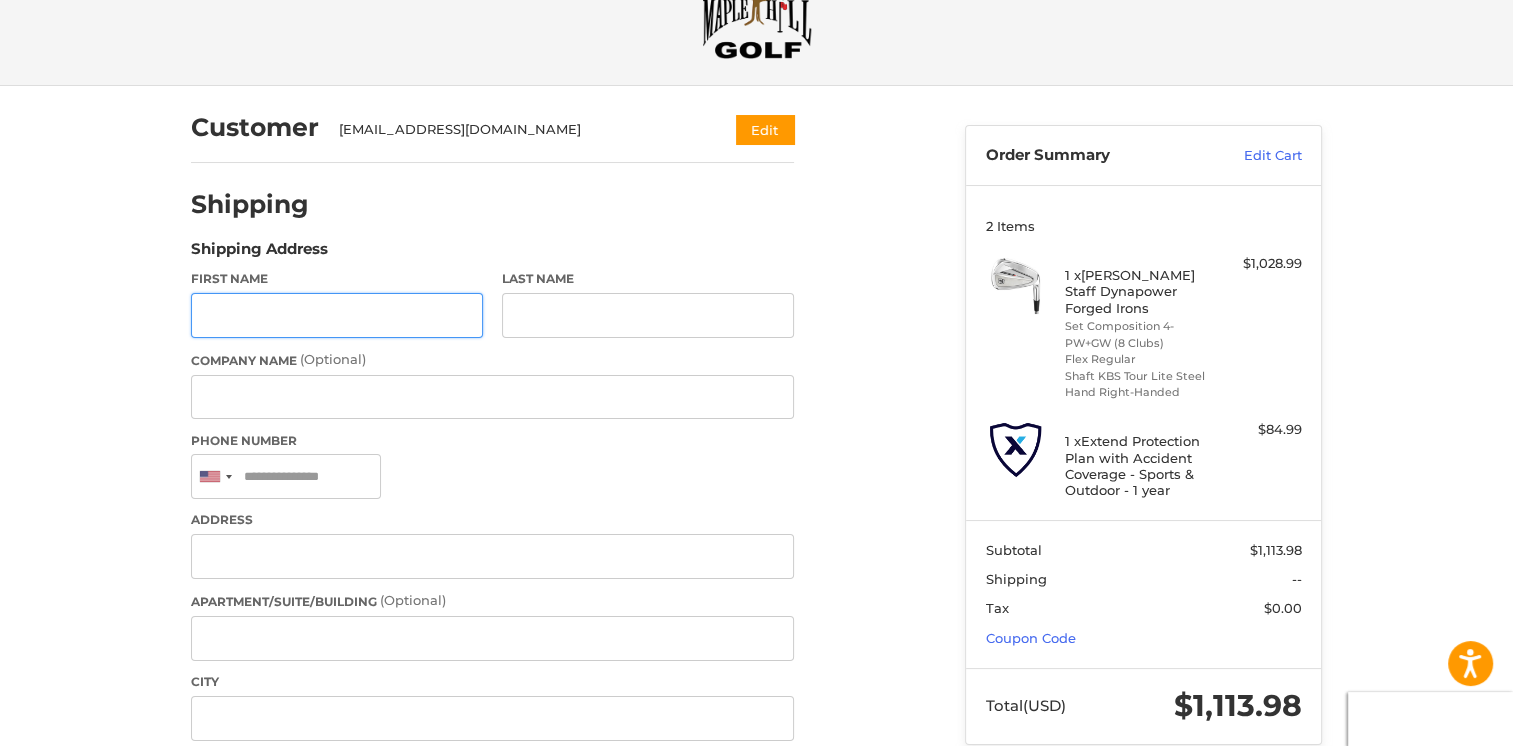 scroll, scrollTop: 87, scrollLeft: 0, axis: vertical 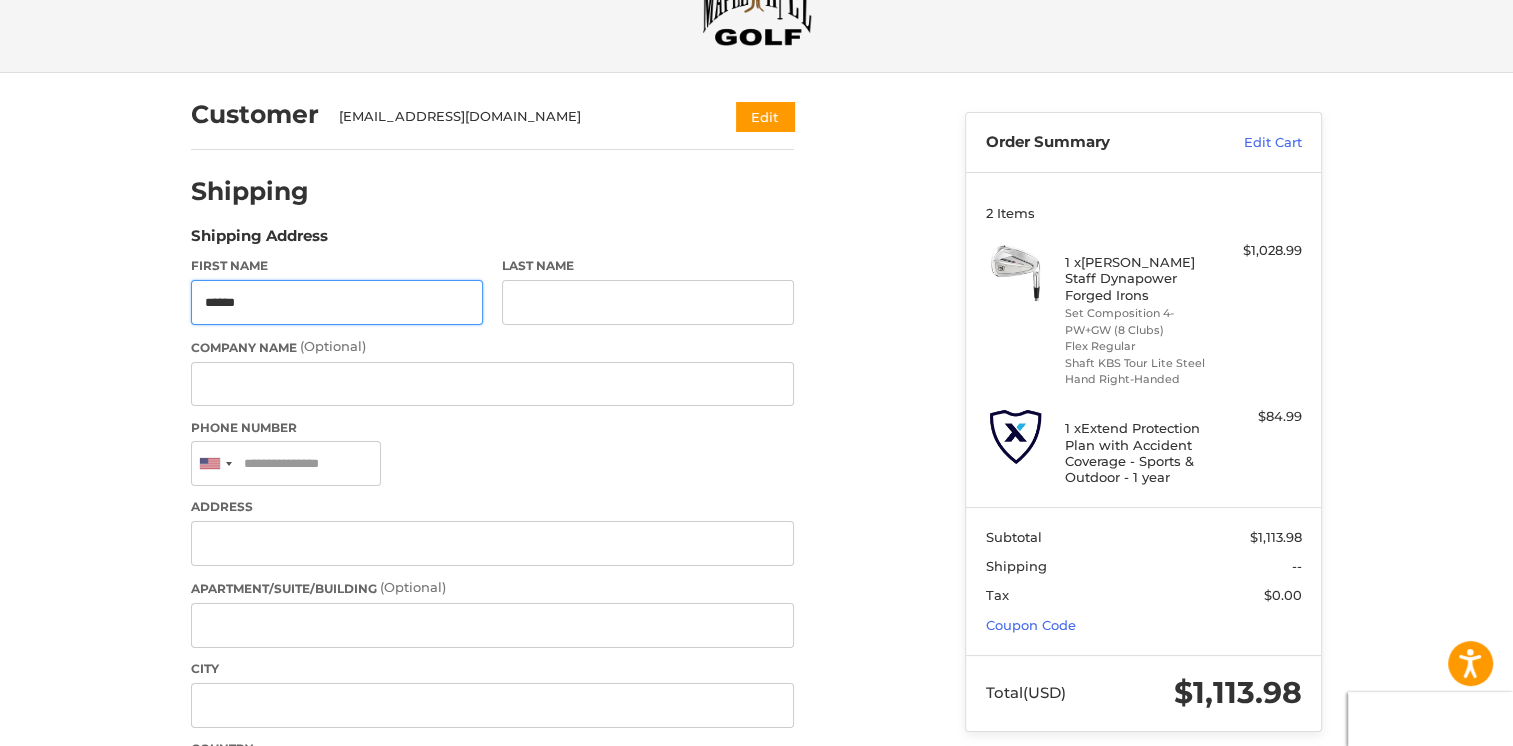type on "******" 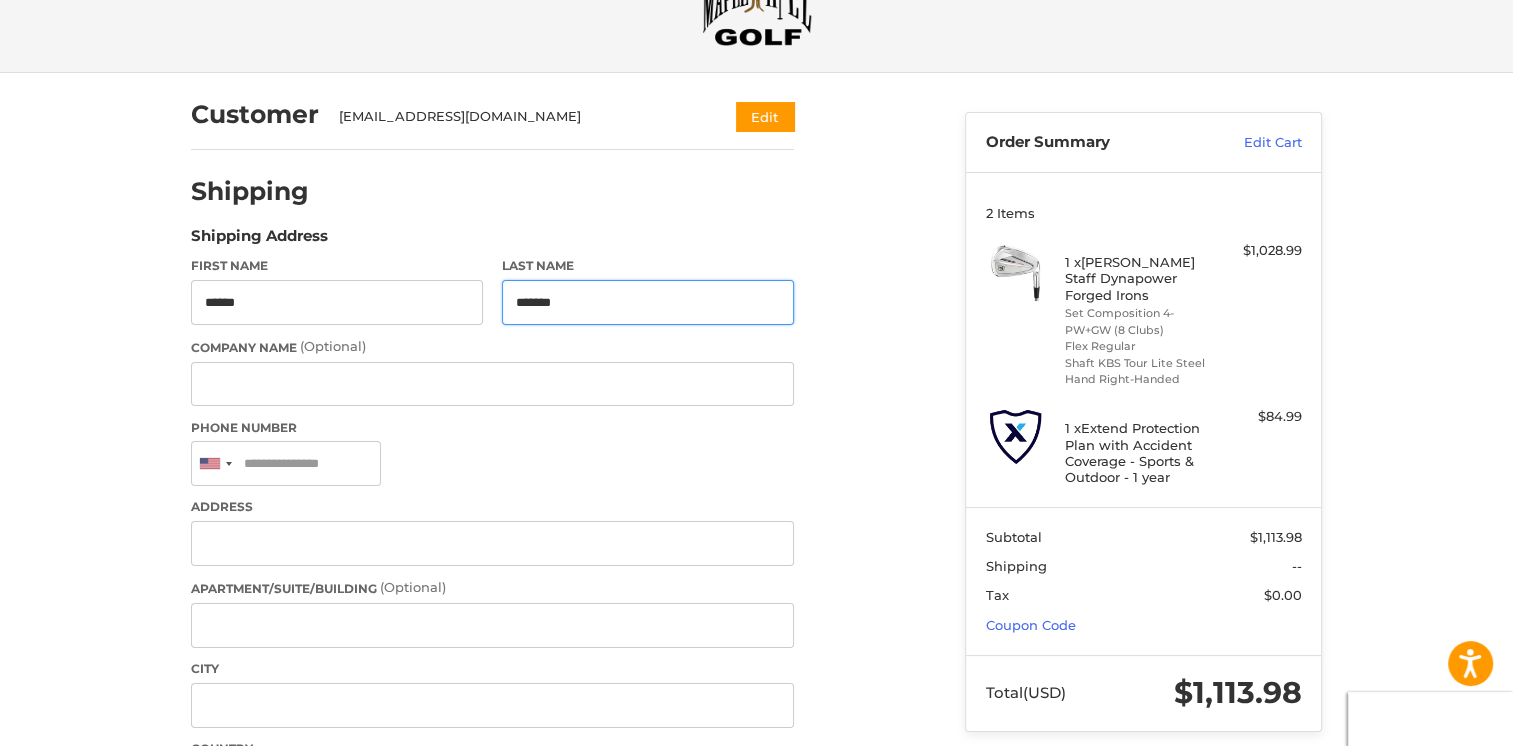 type on "*******" 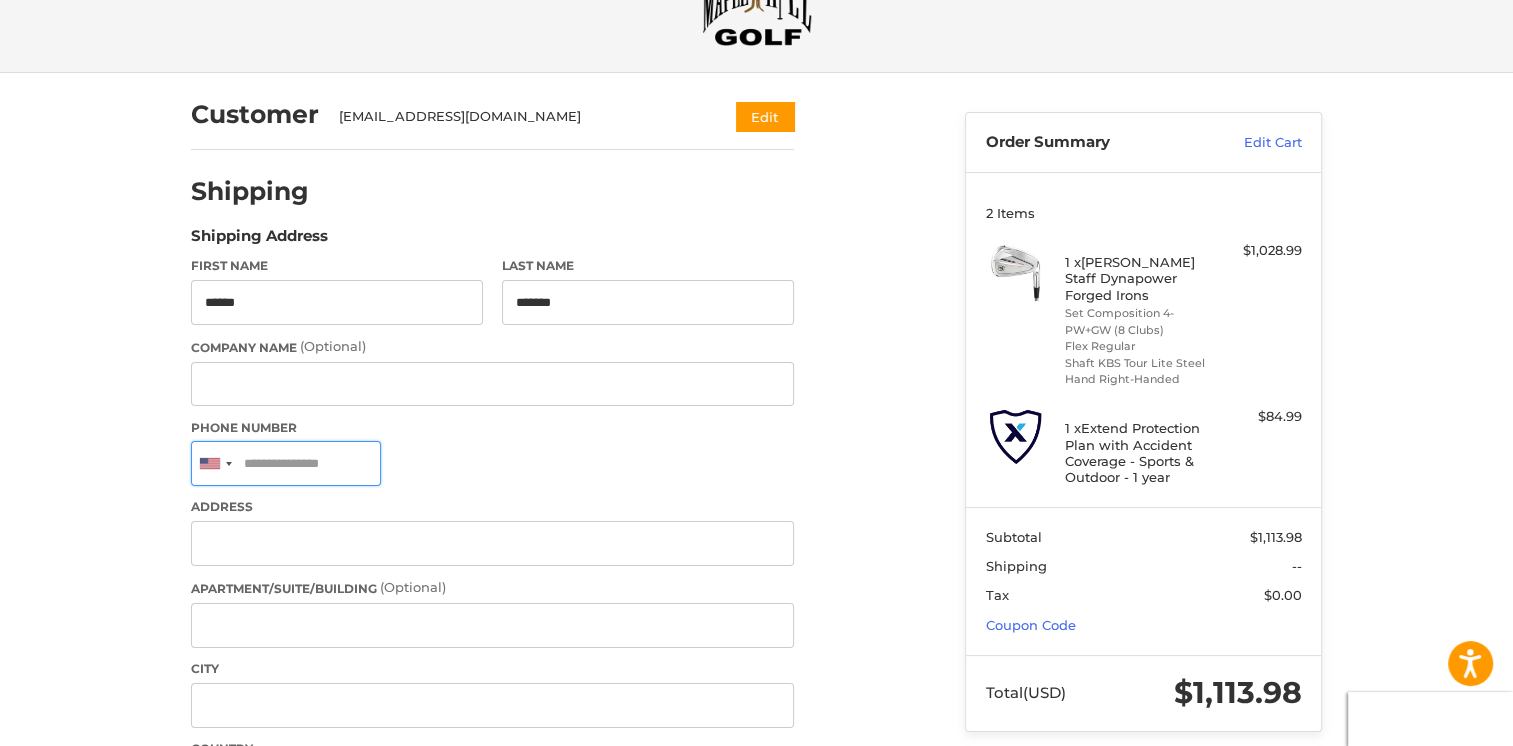 click on "Phone Number" at bounding box center [286, 463] 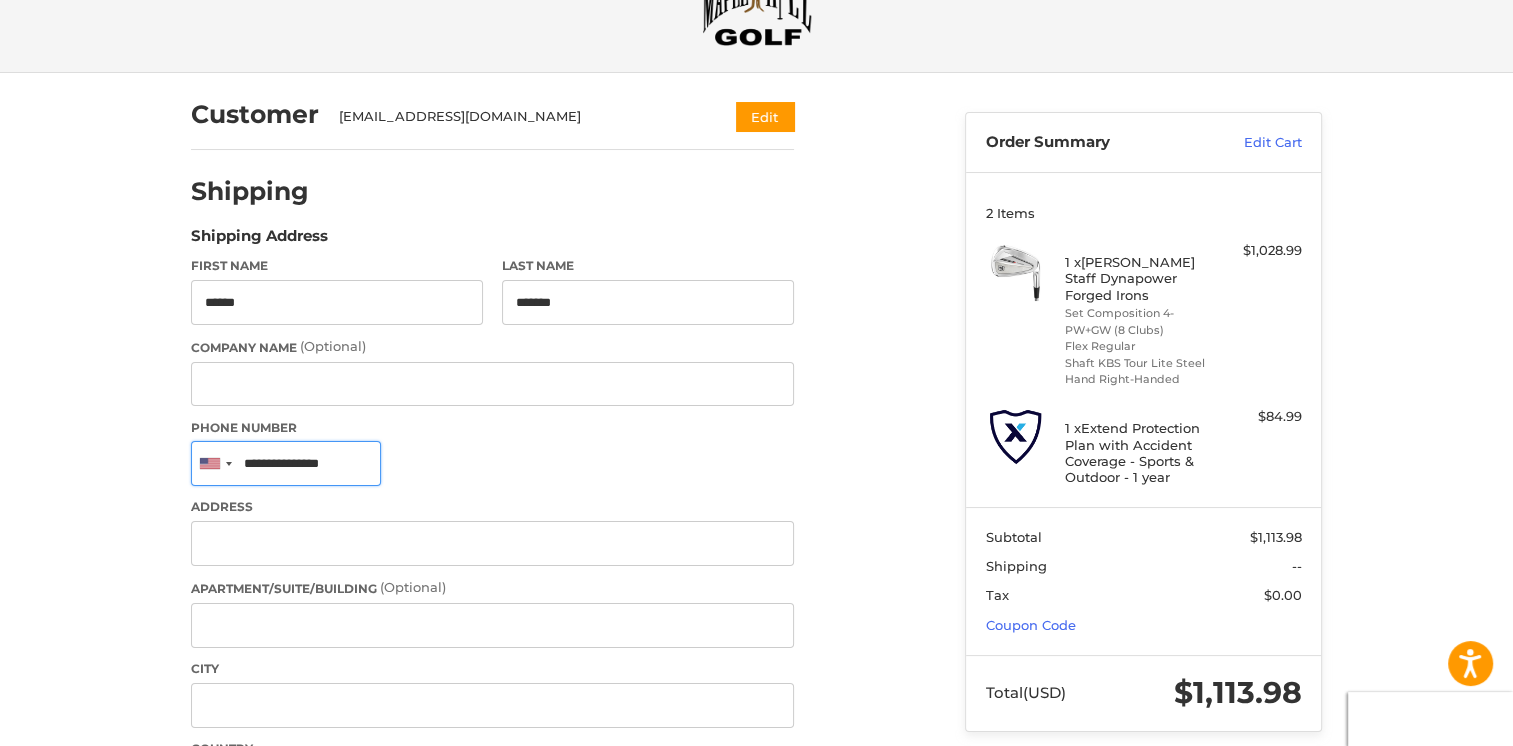type on "**********" 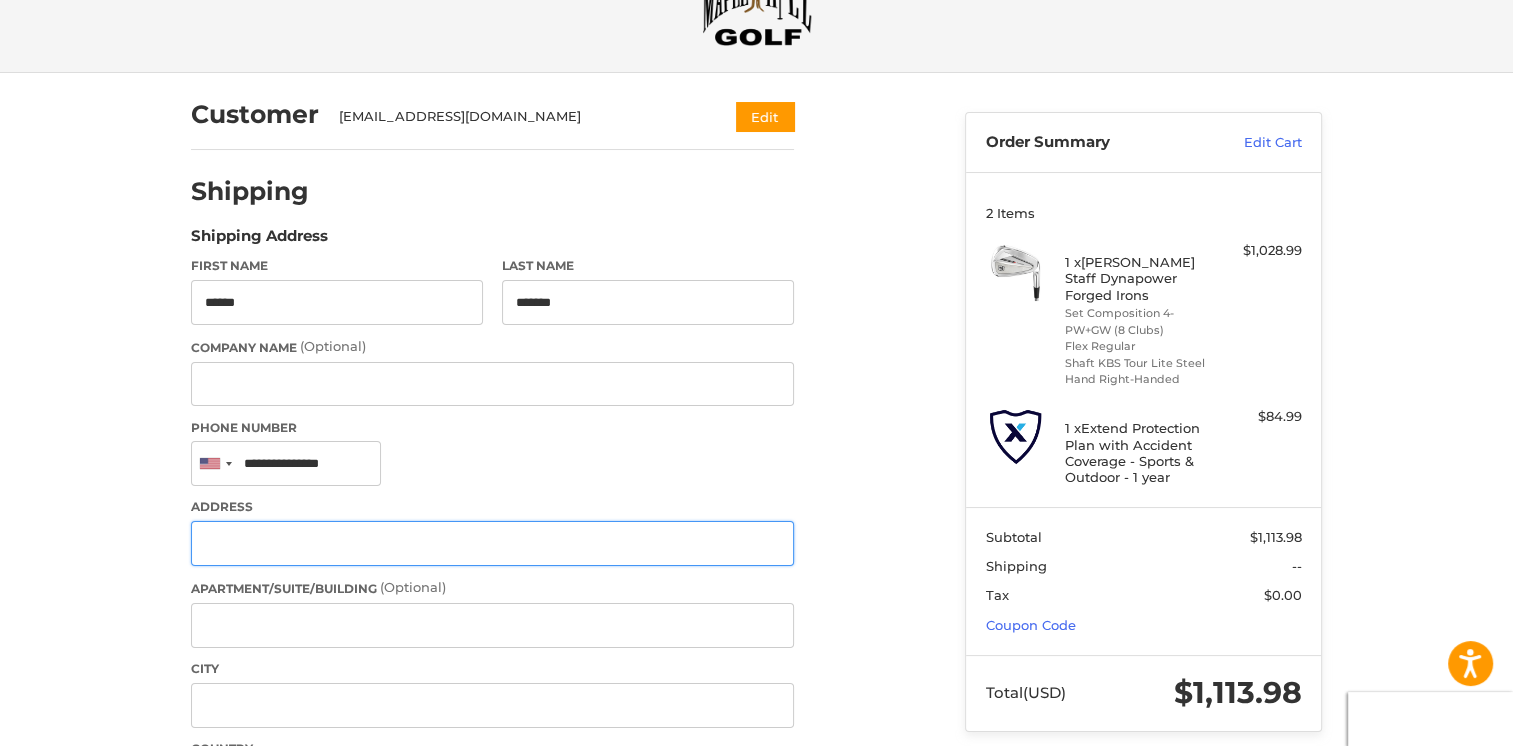 click on "Address" at bounding box center (492, 543) 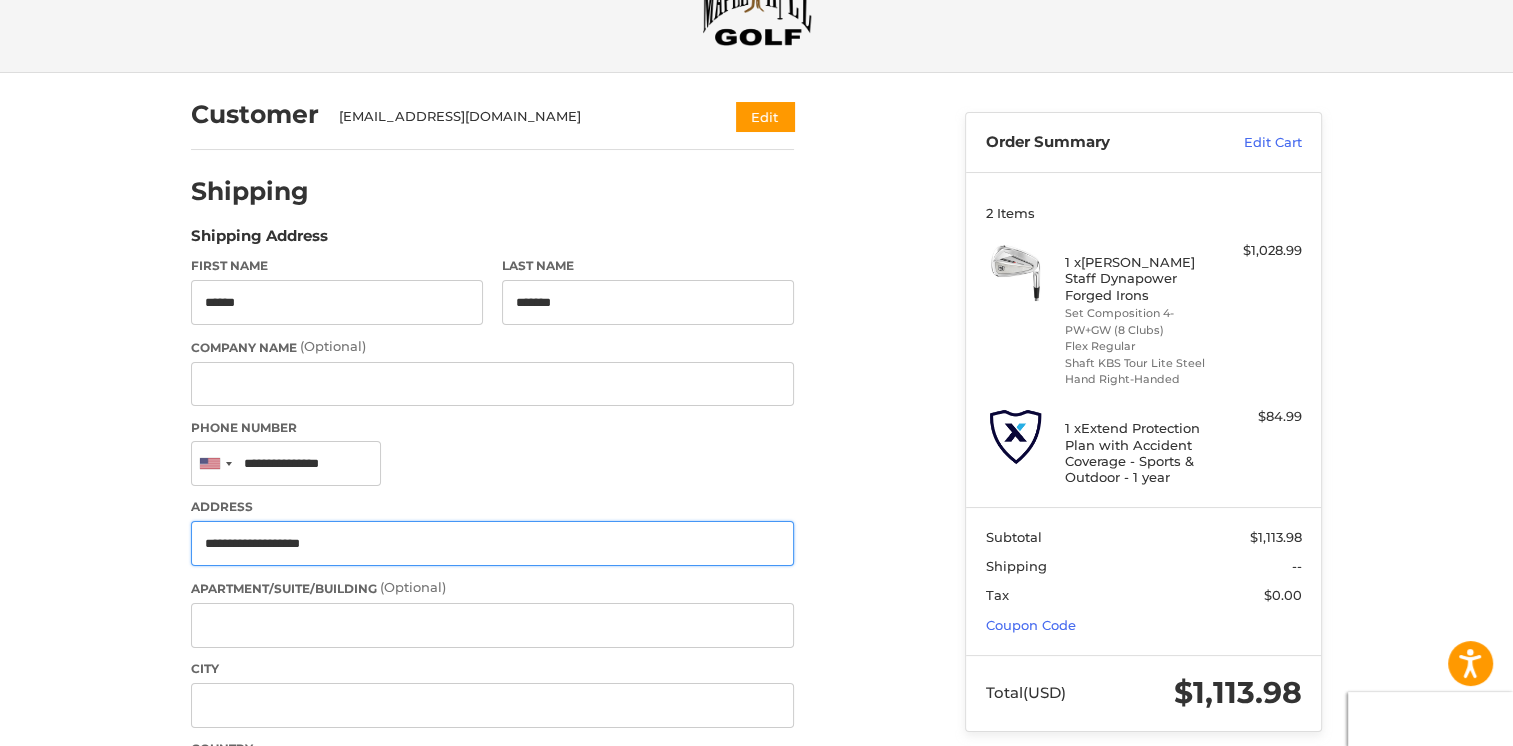 type on "**********" 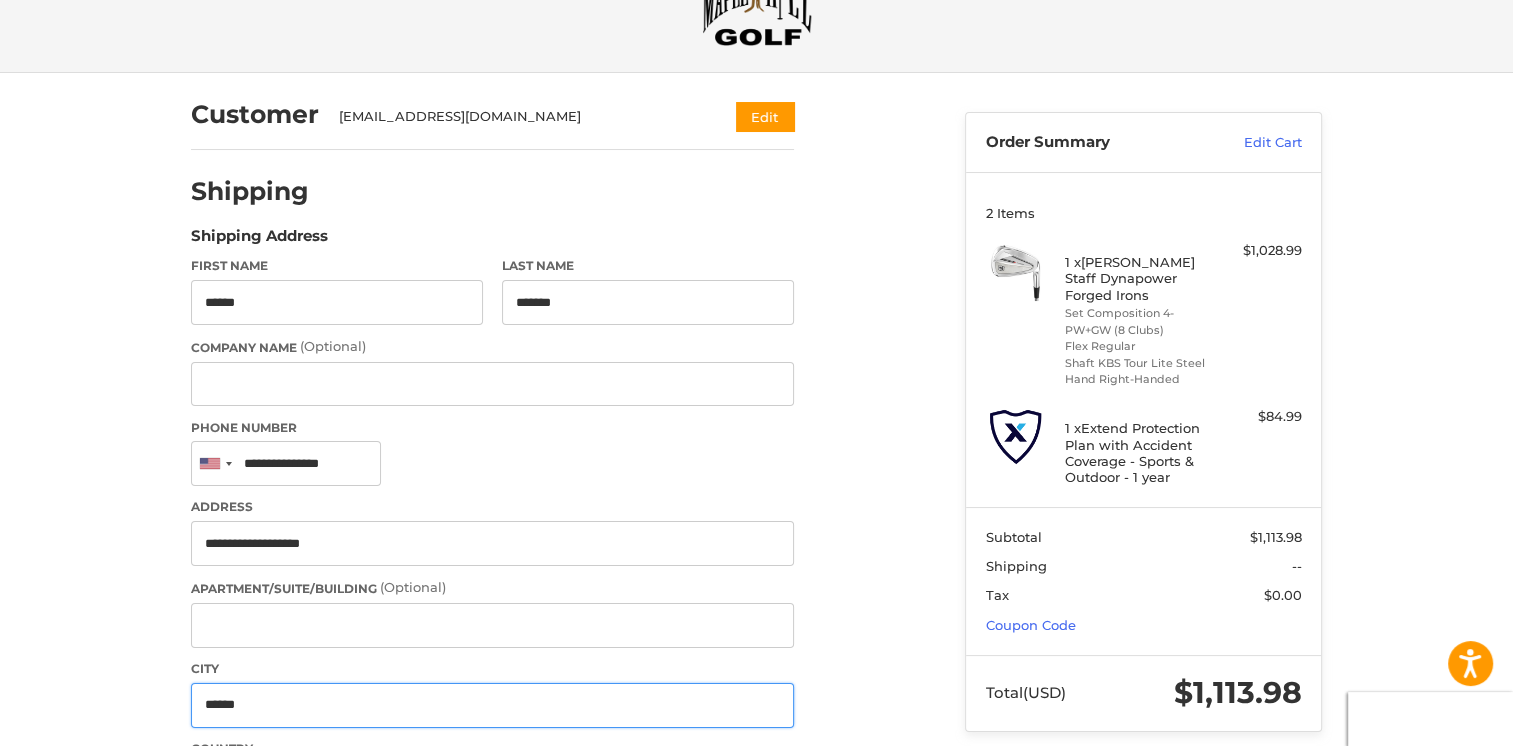 type on "******" 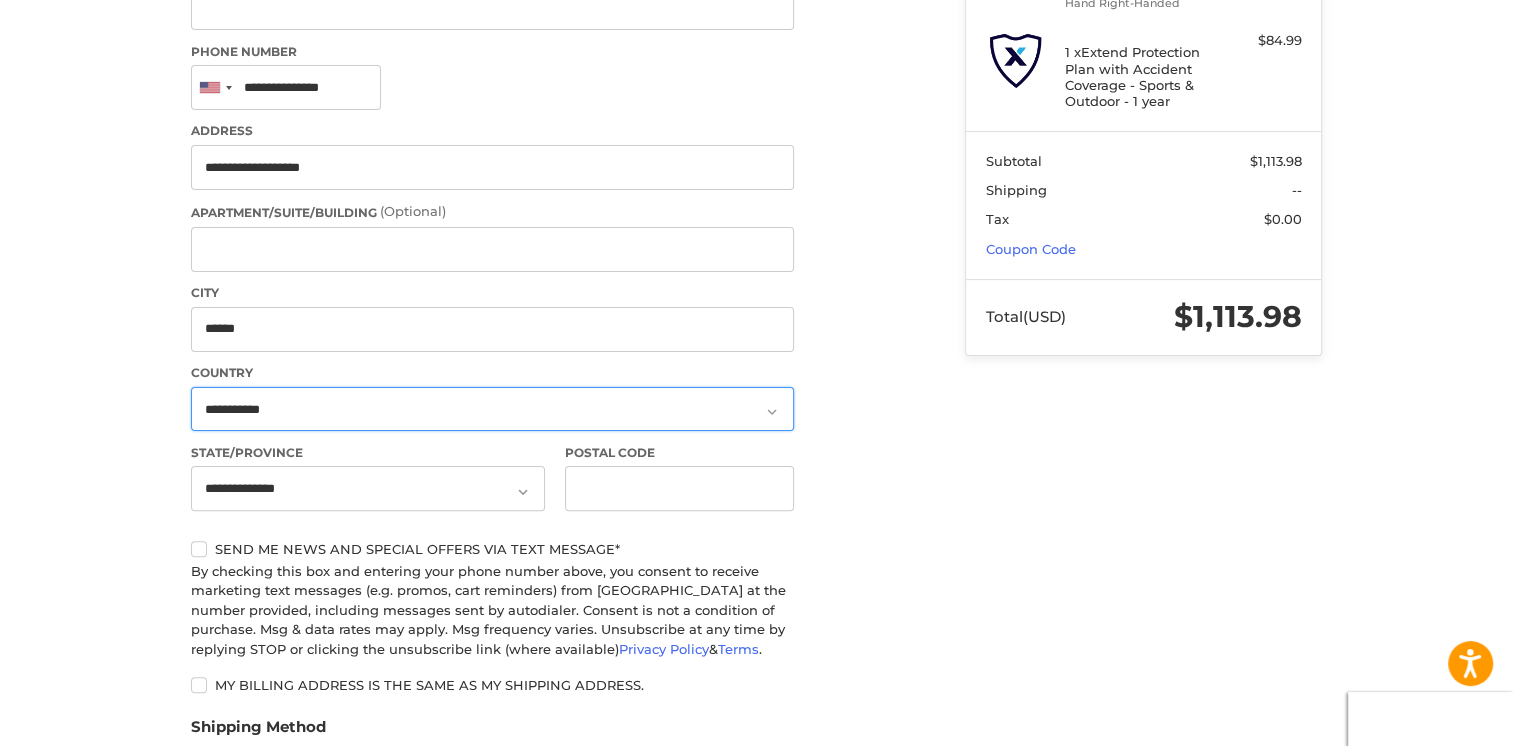 scroll, scrollTop: 498, scrollLeft: 0, axis: vertical 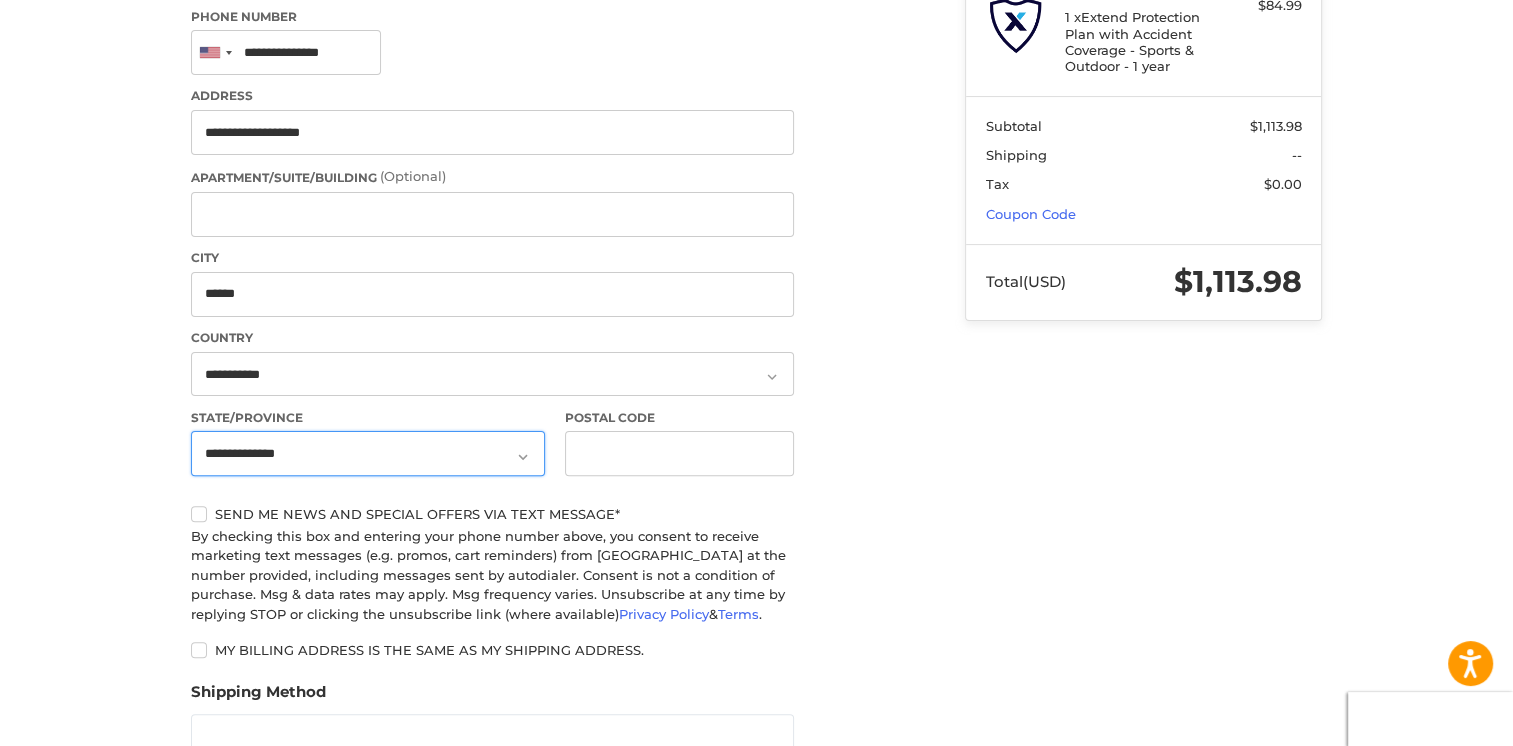 click on "**********" at bounding box center (368, 453) 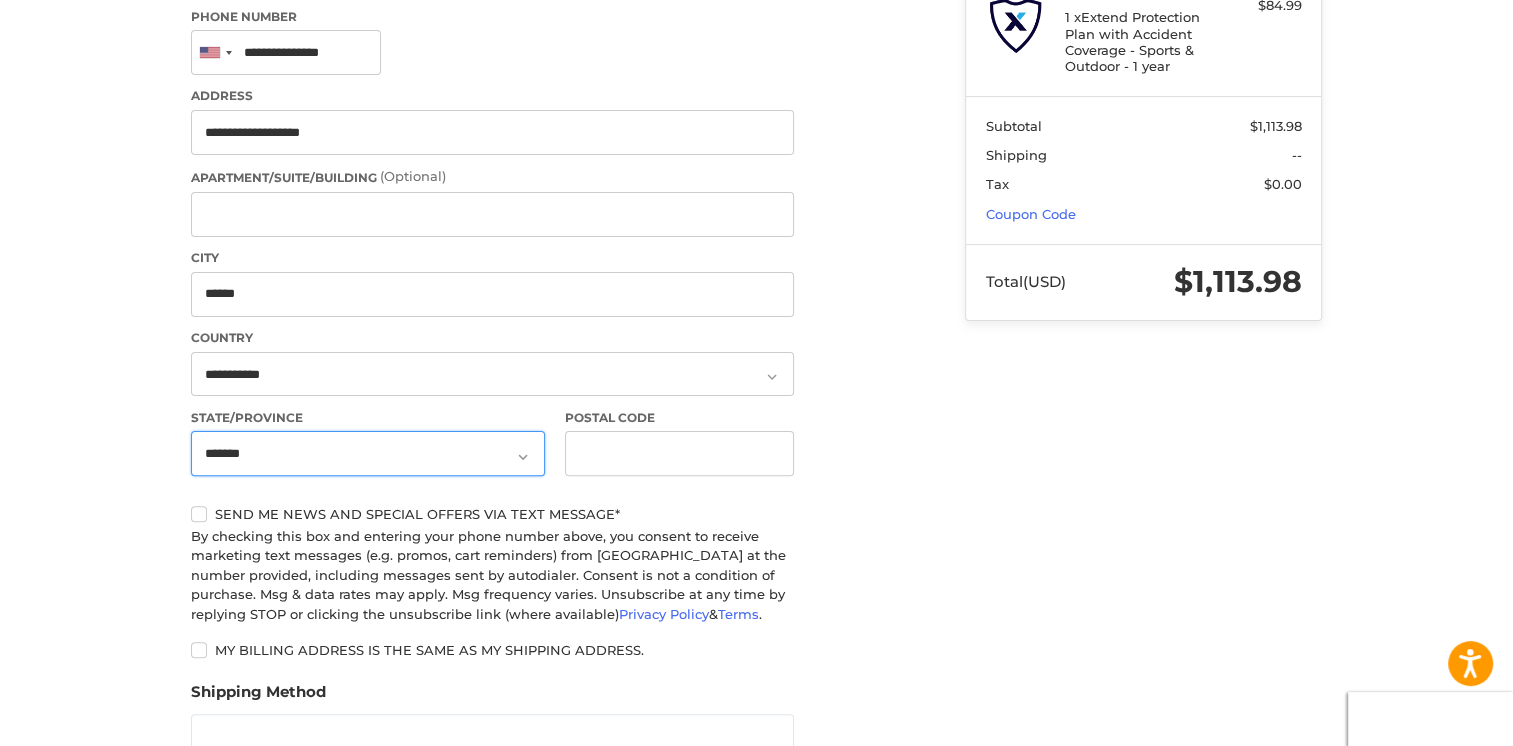 click on "**********" at bounding box center [368, 453] 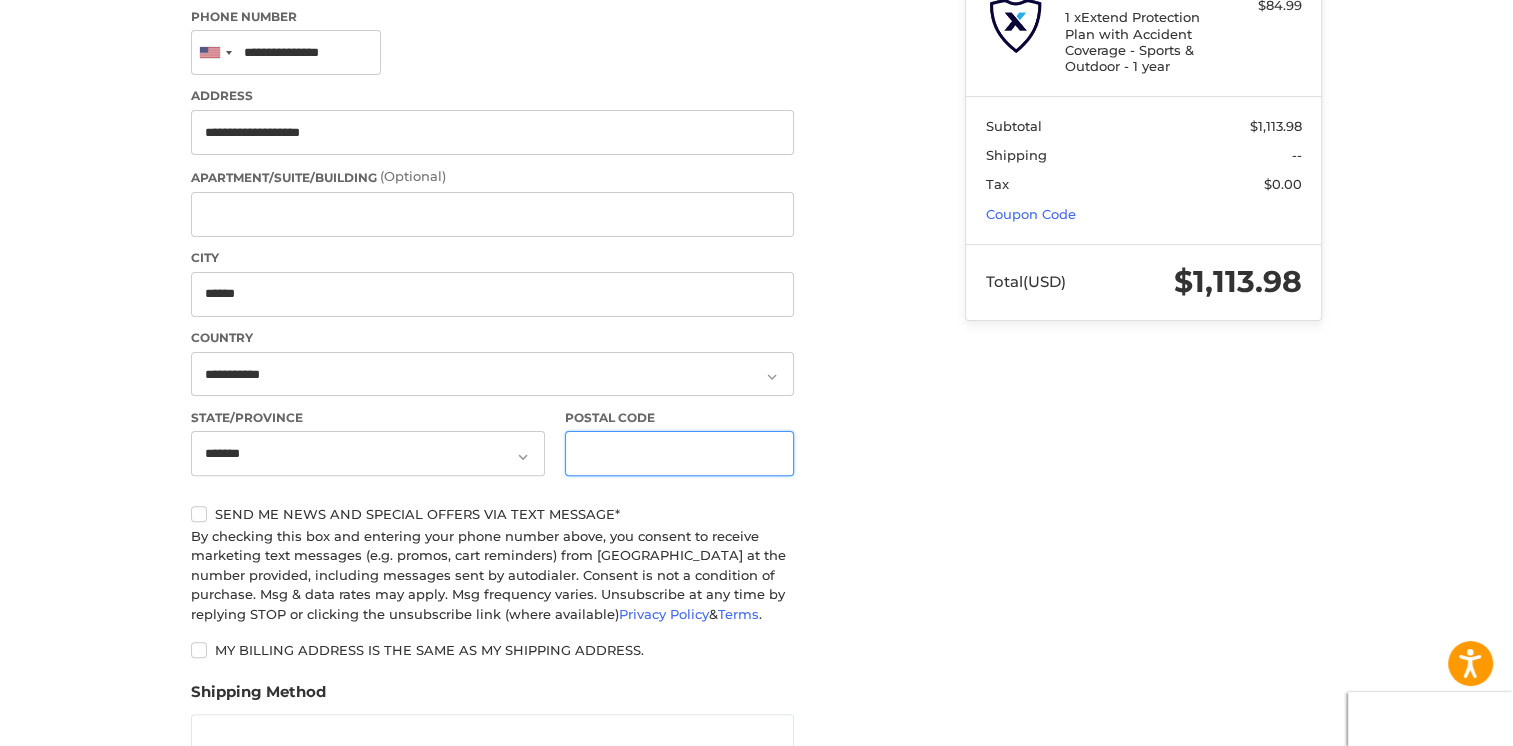 click on "Postal Code" at bounding box center (680, 453) 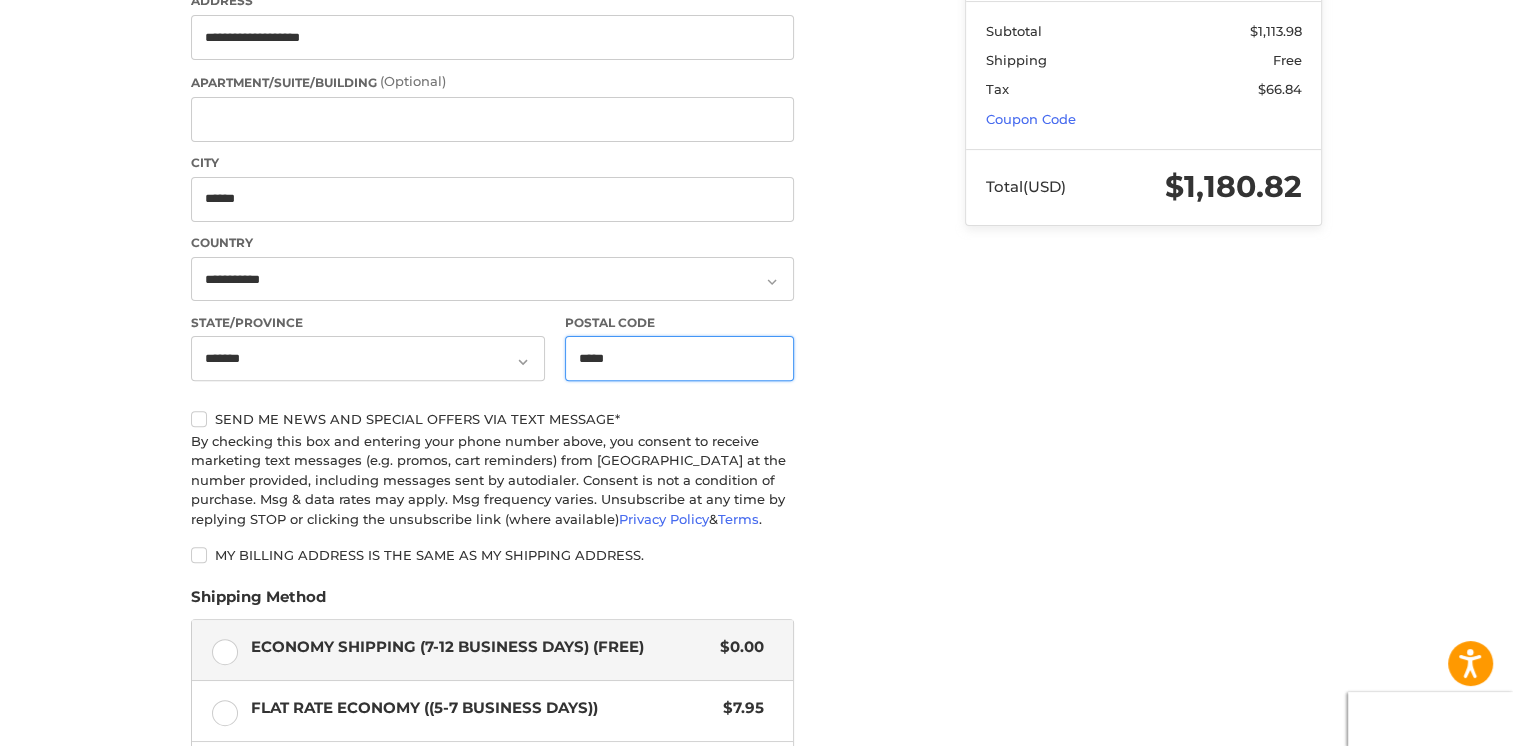 scroll, scrollTop: 598, scrollLeft: 0, axis: vertical 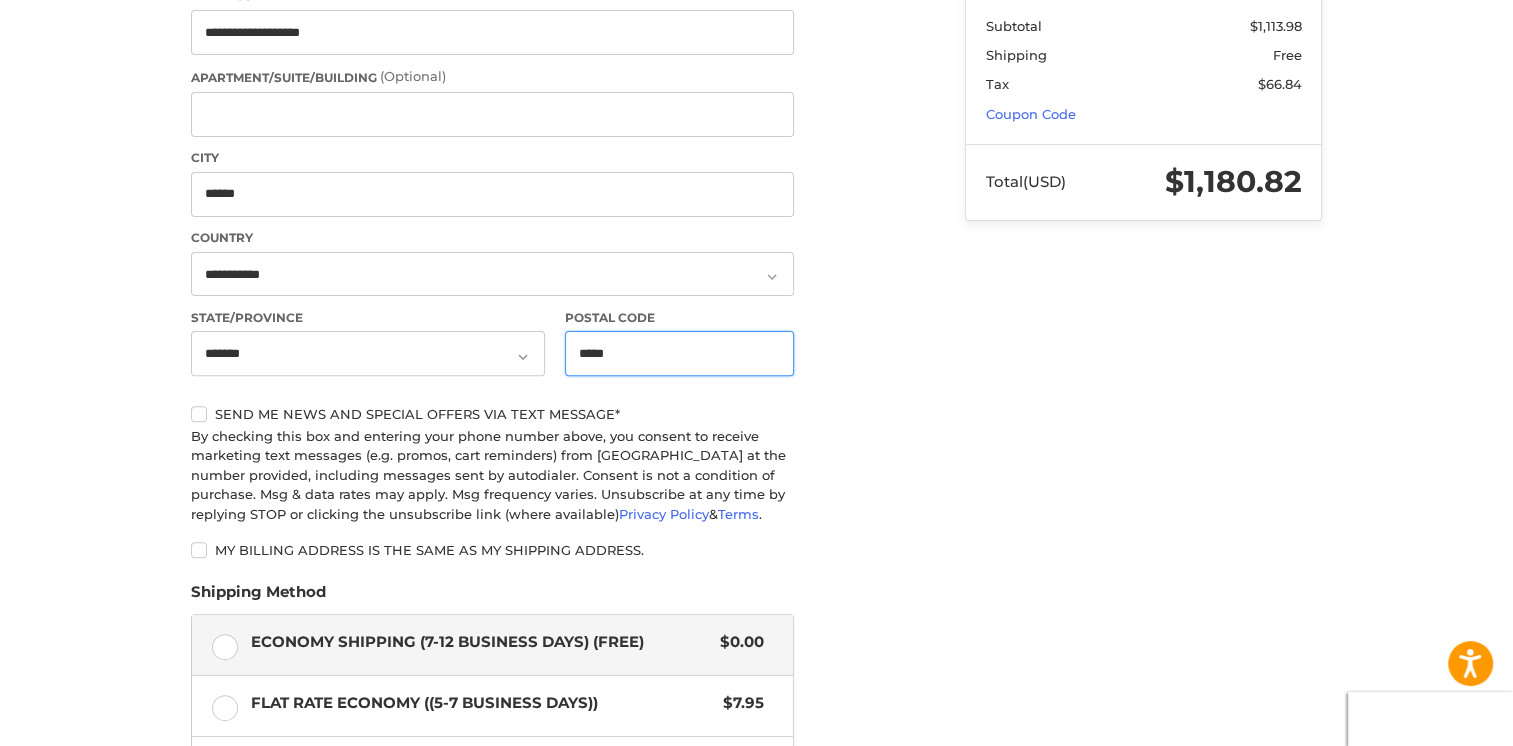type on "*****" 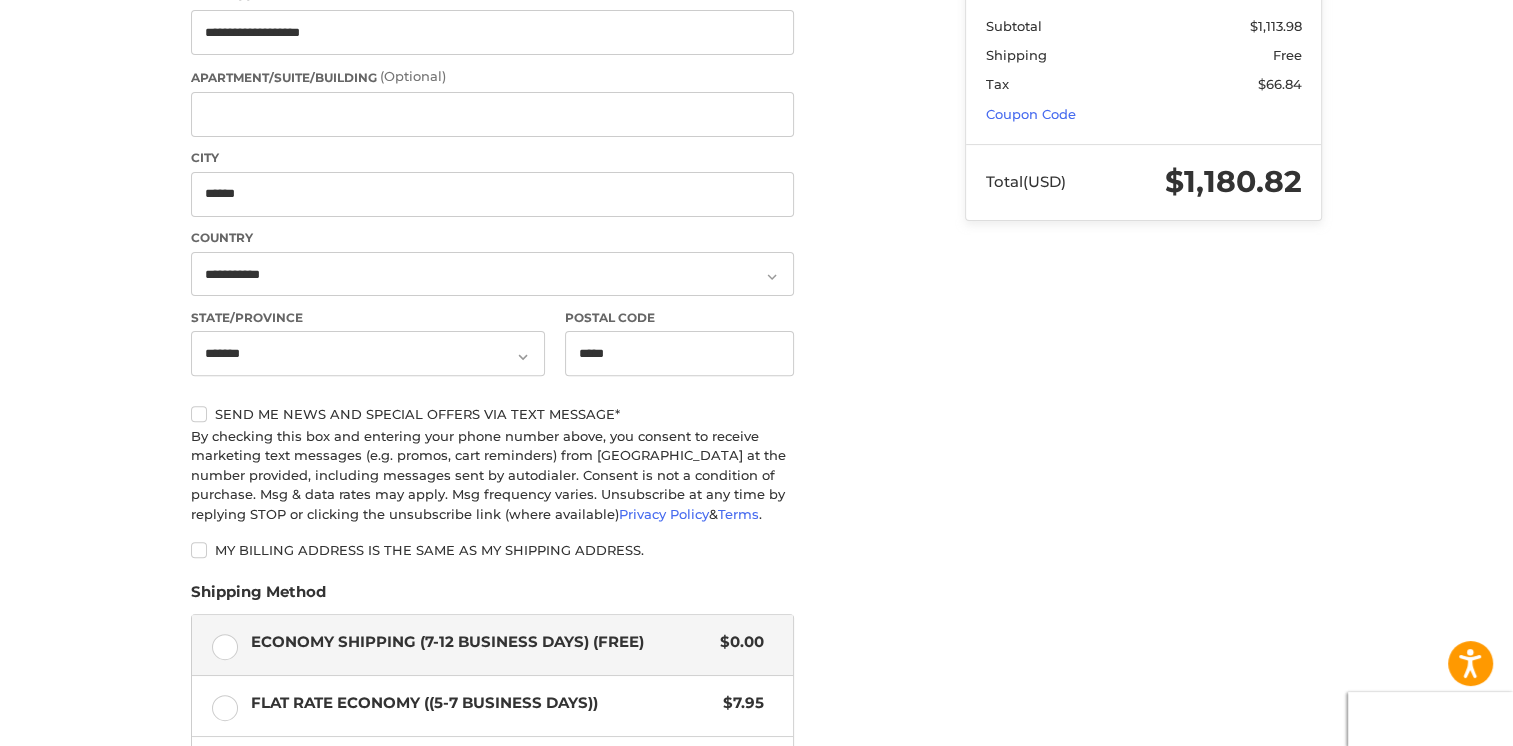 click on "My billing address is the same as my shipping address." at bounding box center (492, 550) 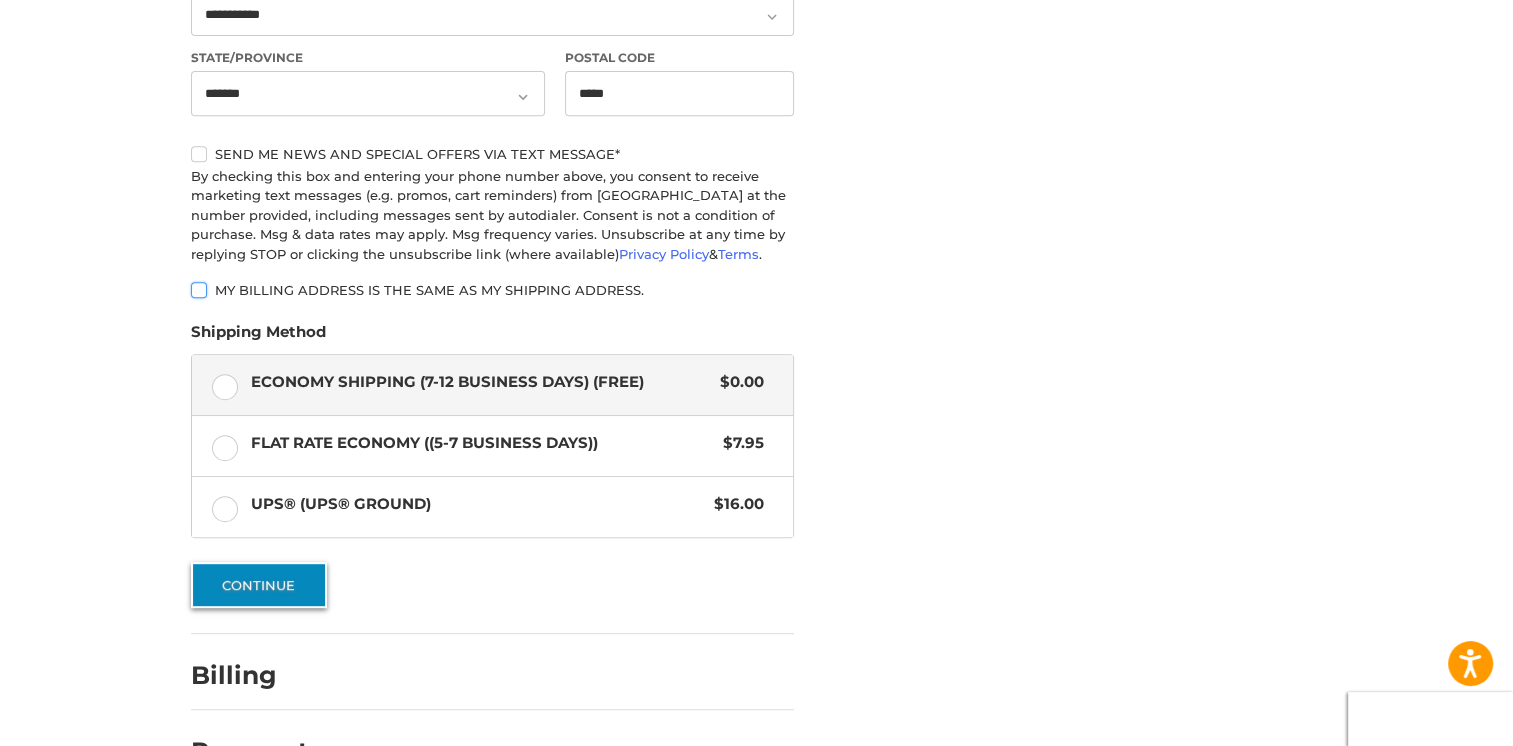 scroll, scrollTop: 916, scrollLeft: 0, axis: vertical 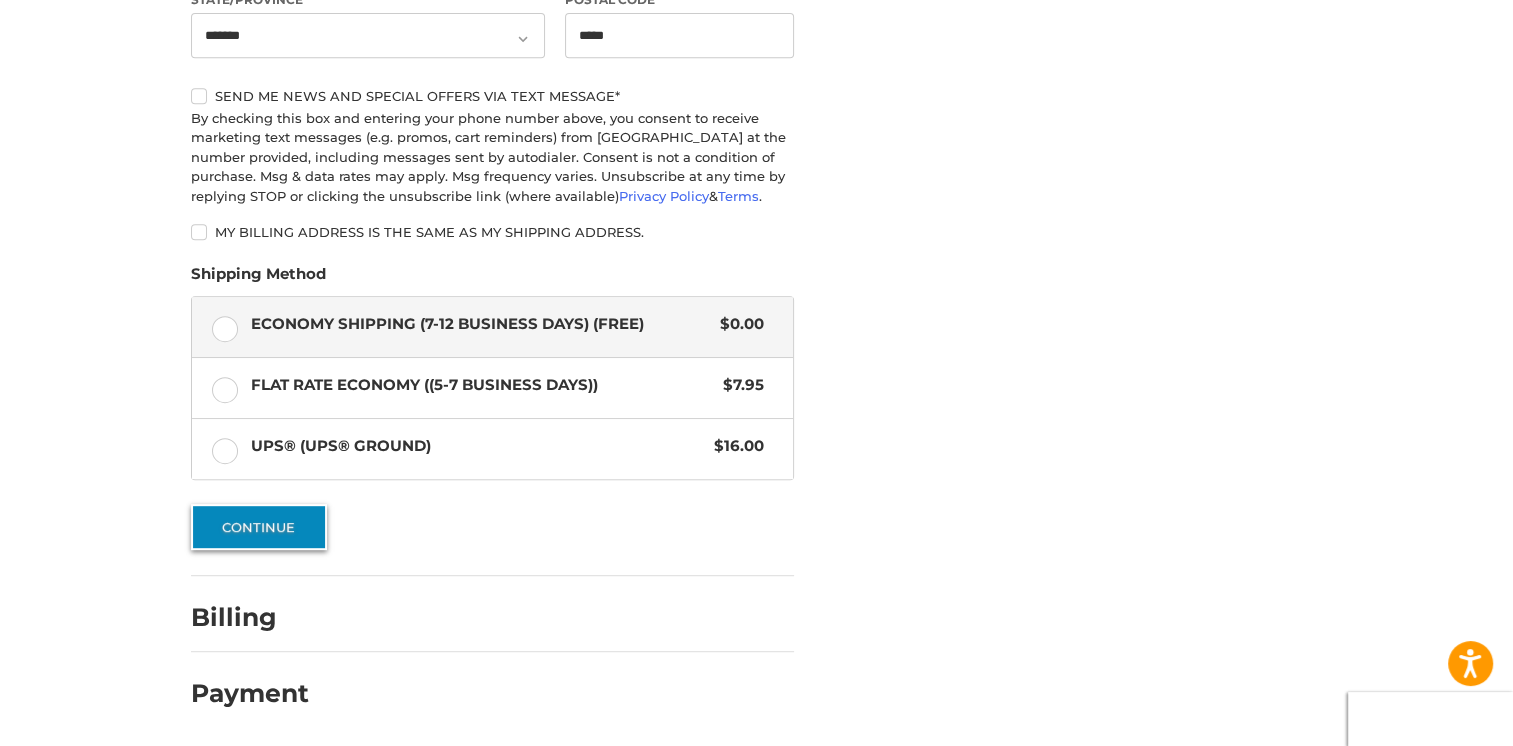 click on "Continue" at bounding box center [259, 527] 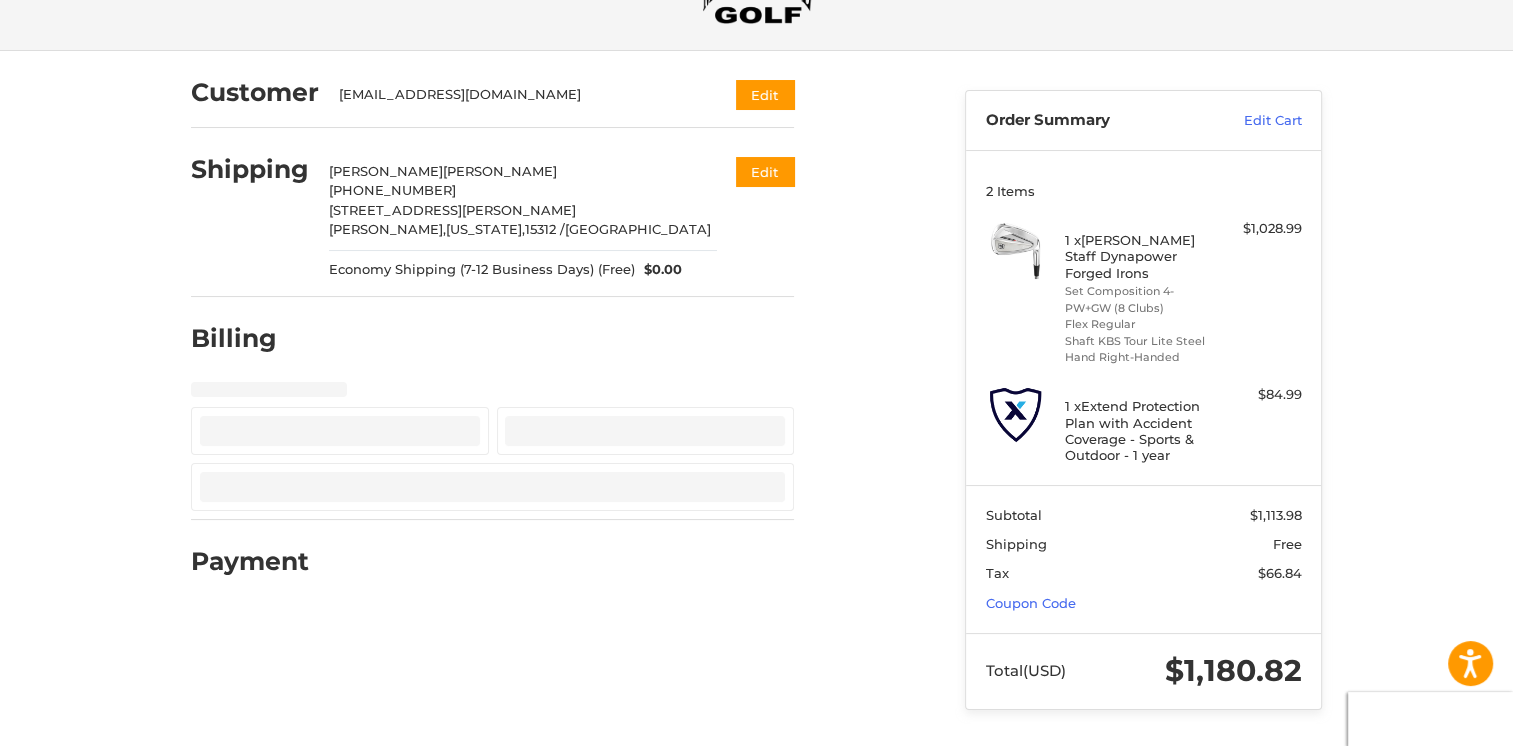 select on "**" 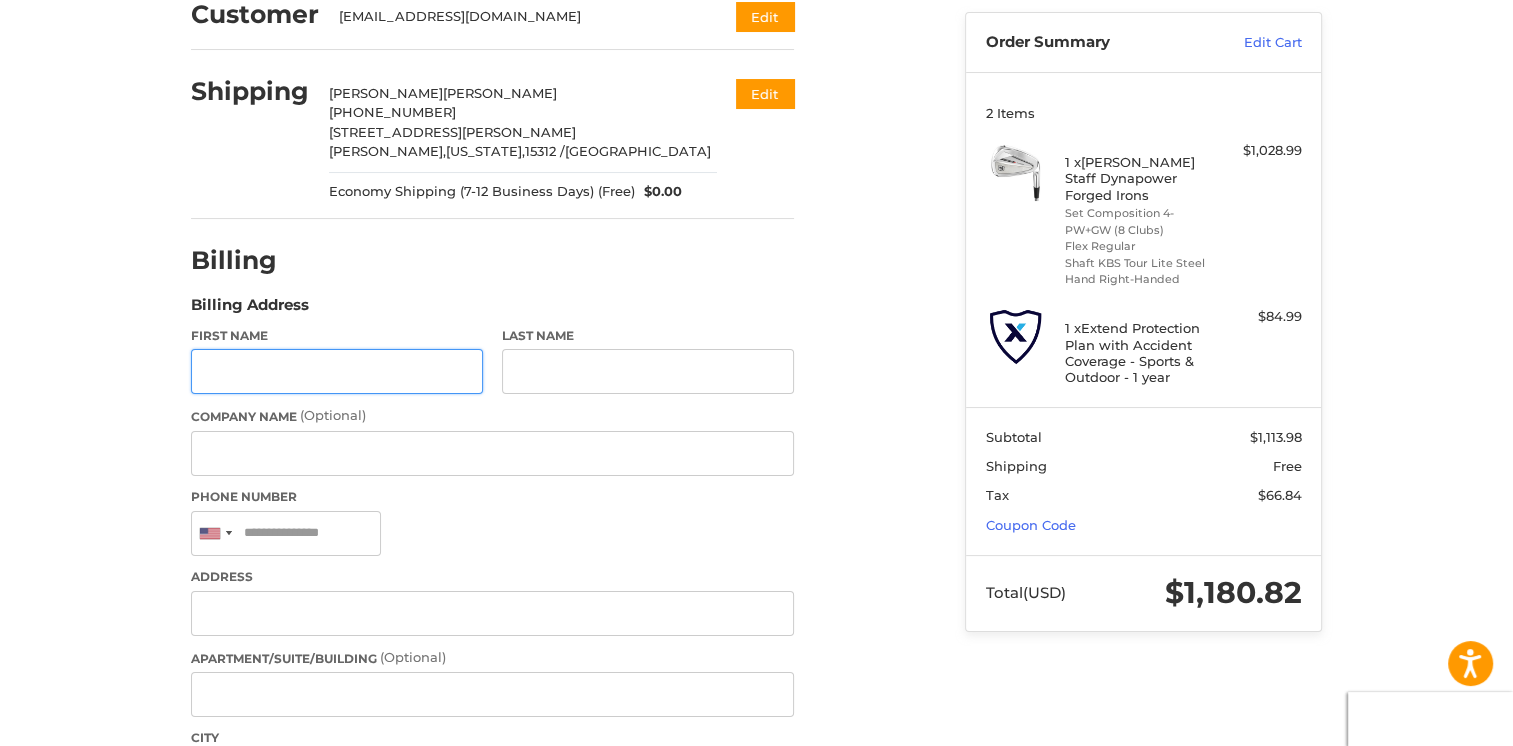 scroll, scrollTop: 256, scrollLeft: 0, axis: vertical 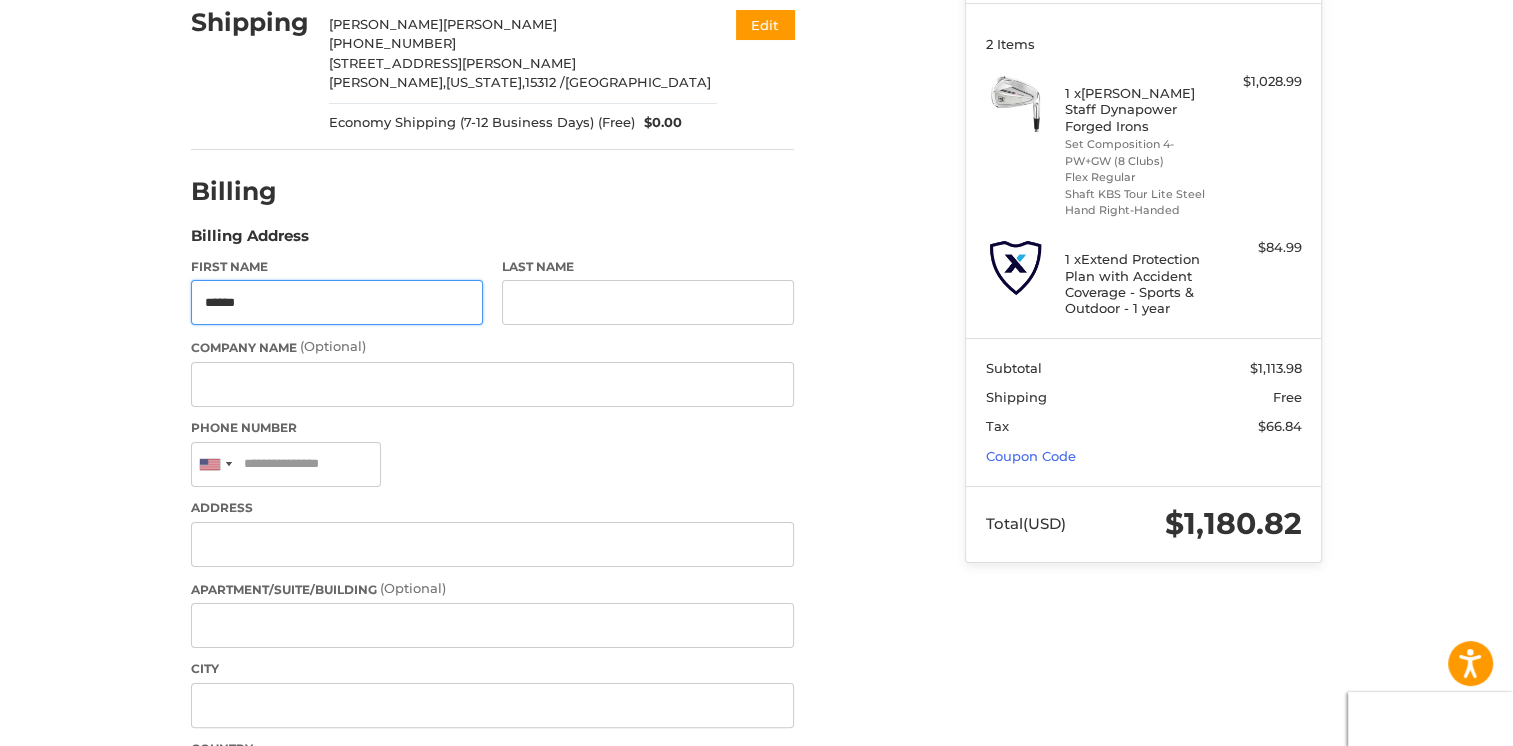 type on "******" 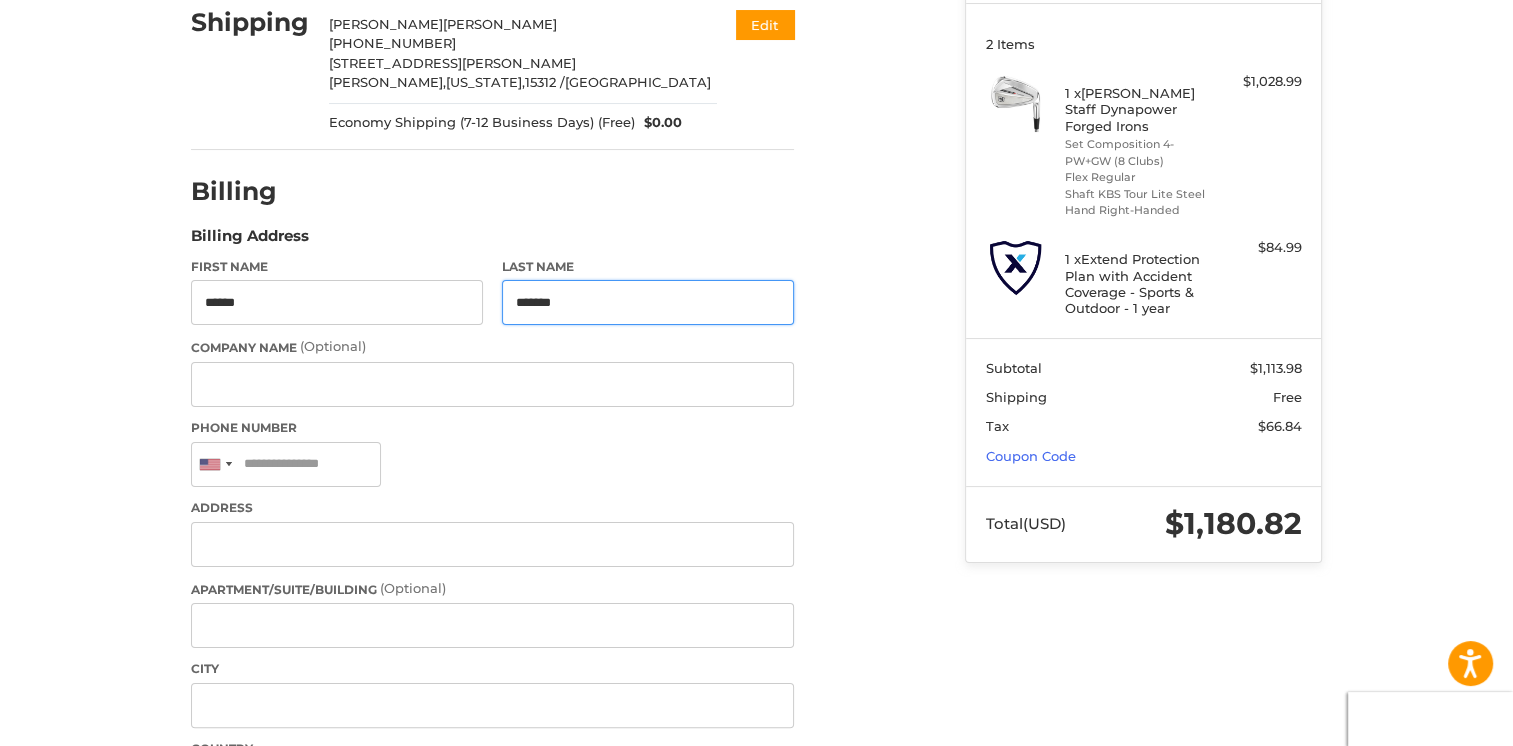 type on "*******" 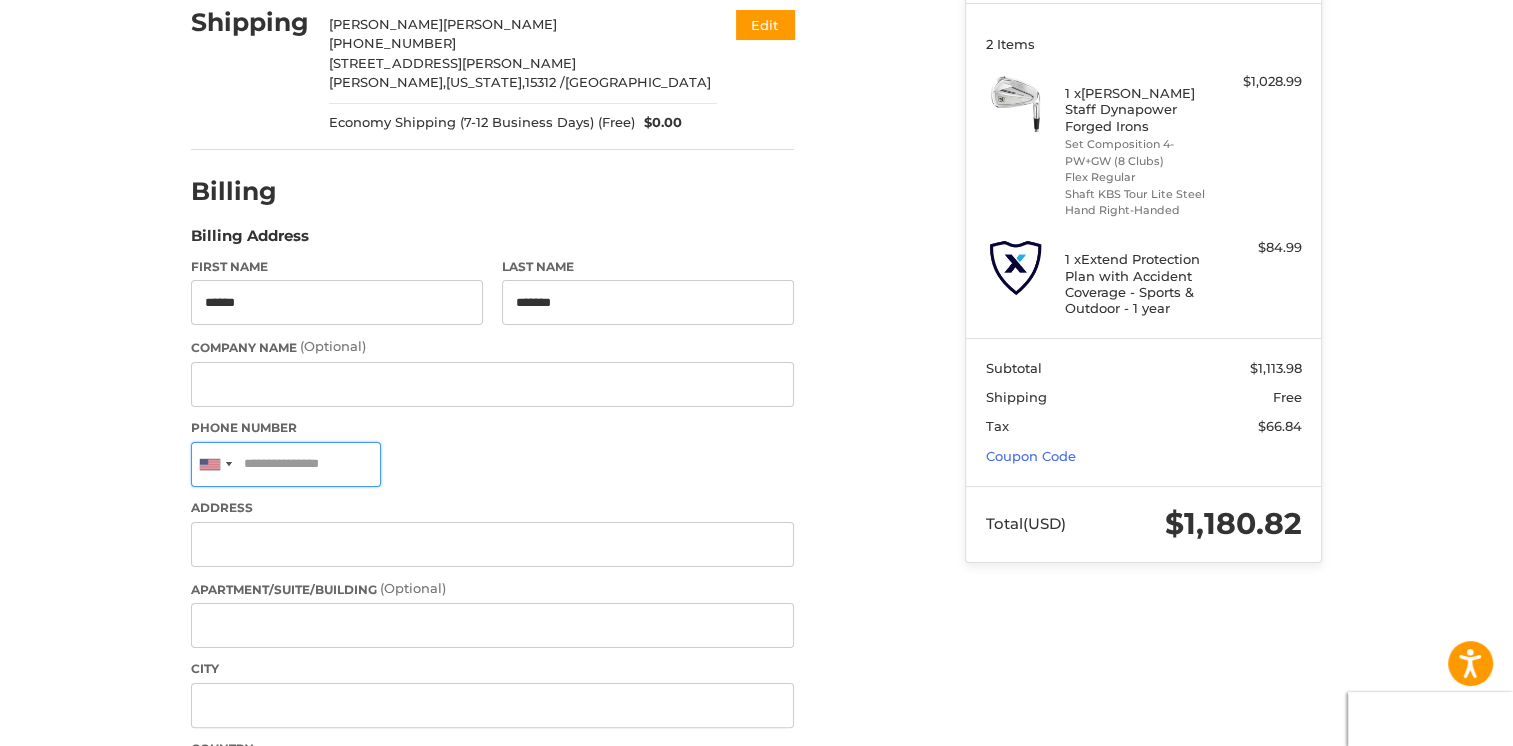 click on "Phone Number" at bounding box center [286, 464] 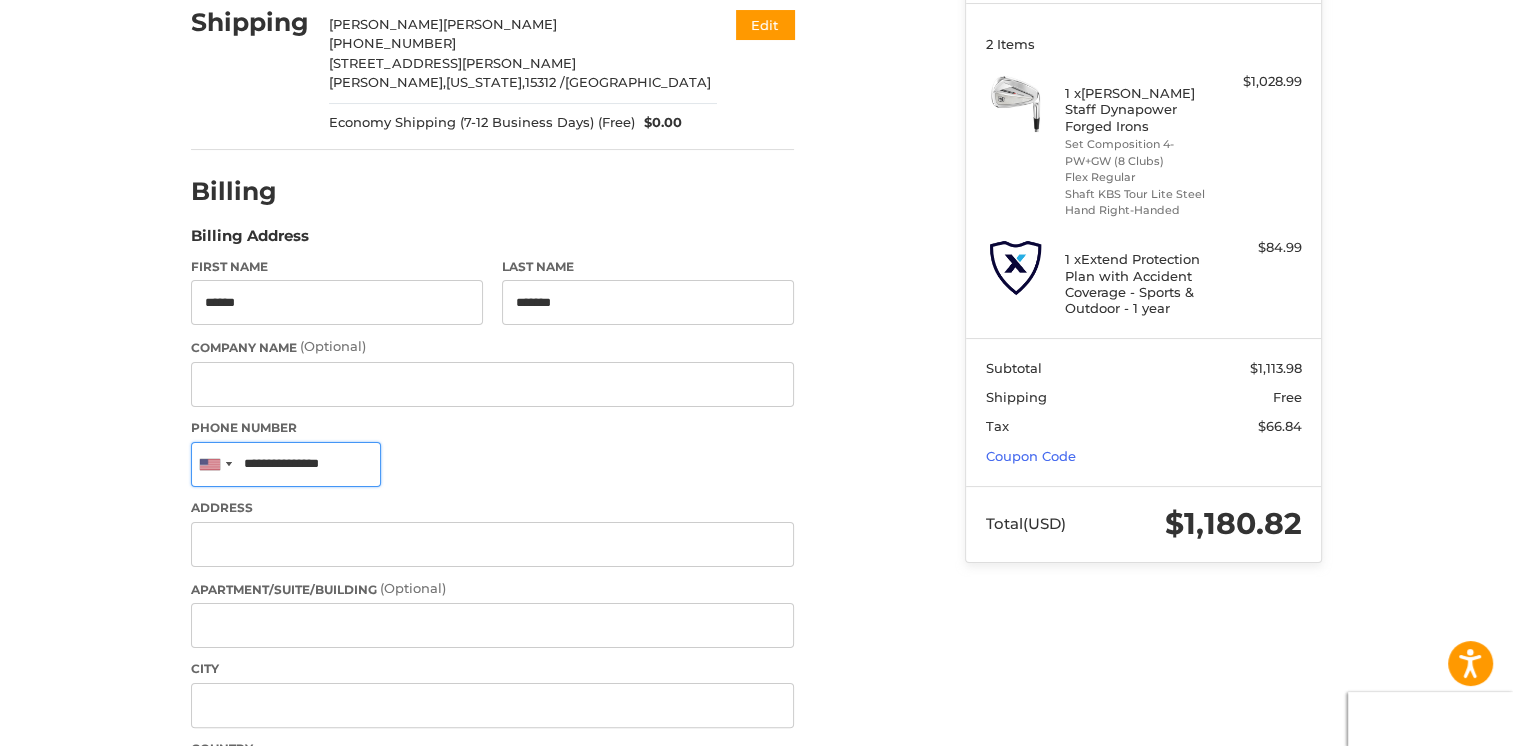 type on "**********" 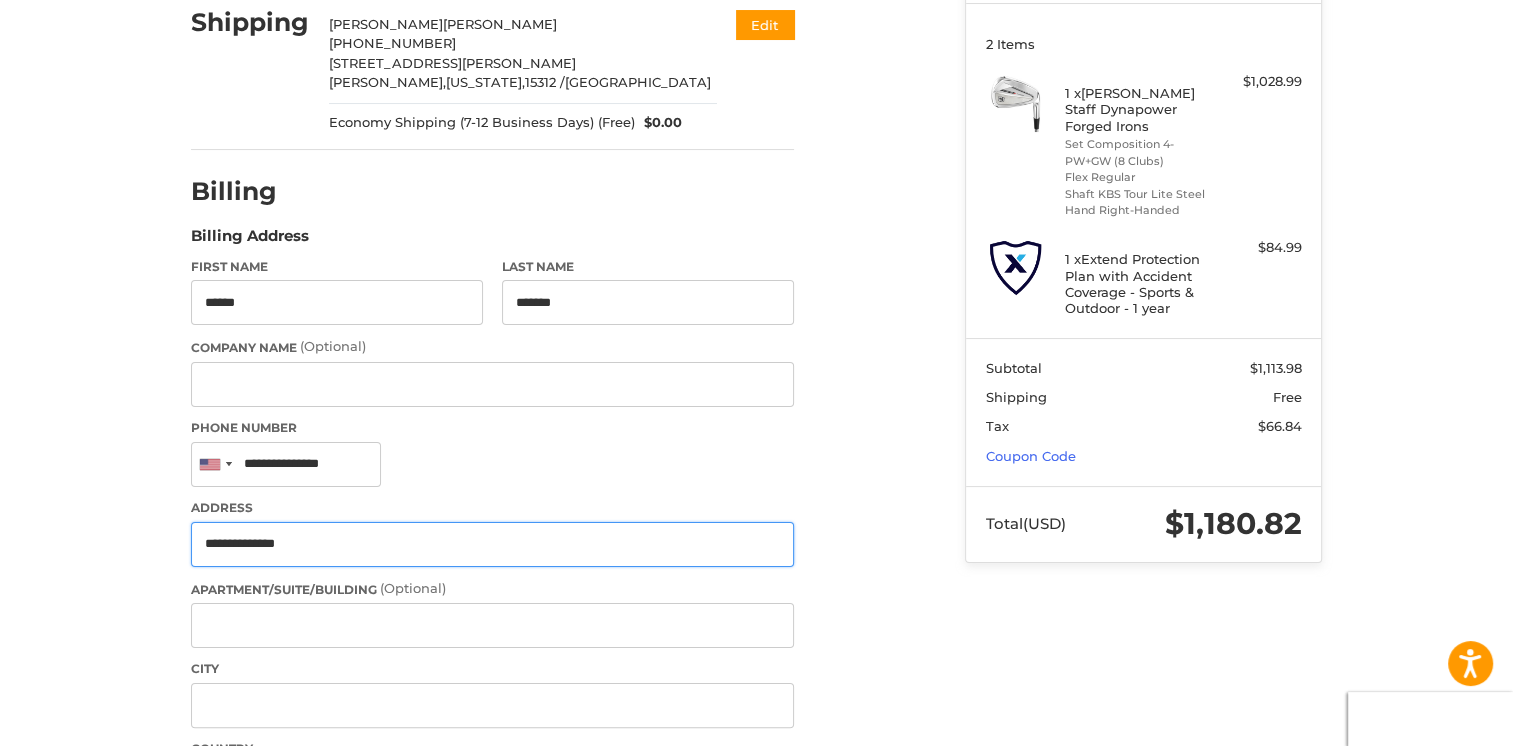 type on "**********" 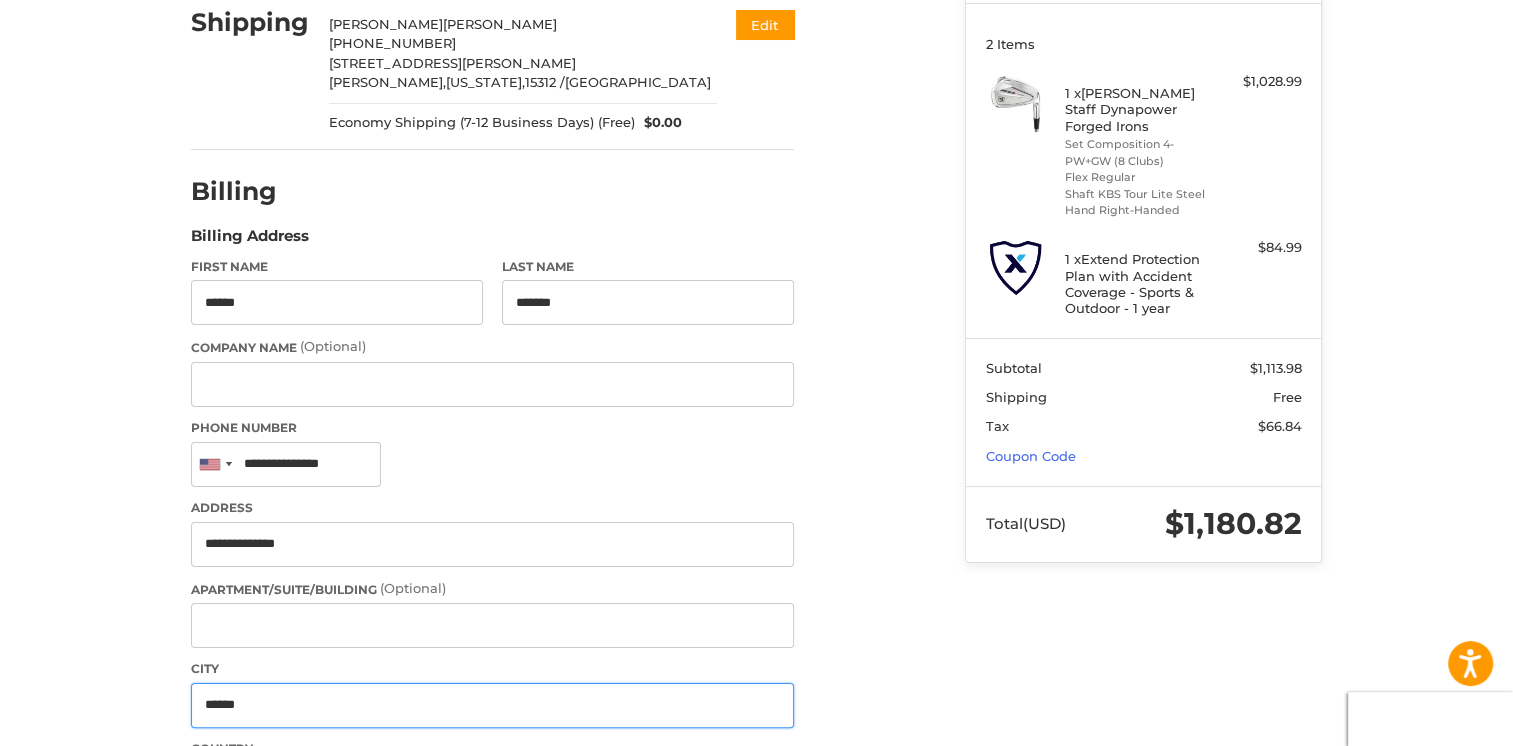 type on "******" 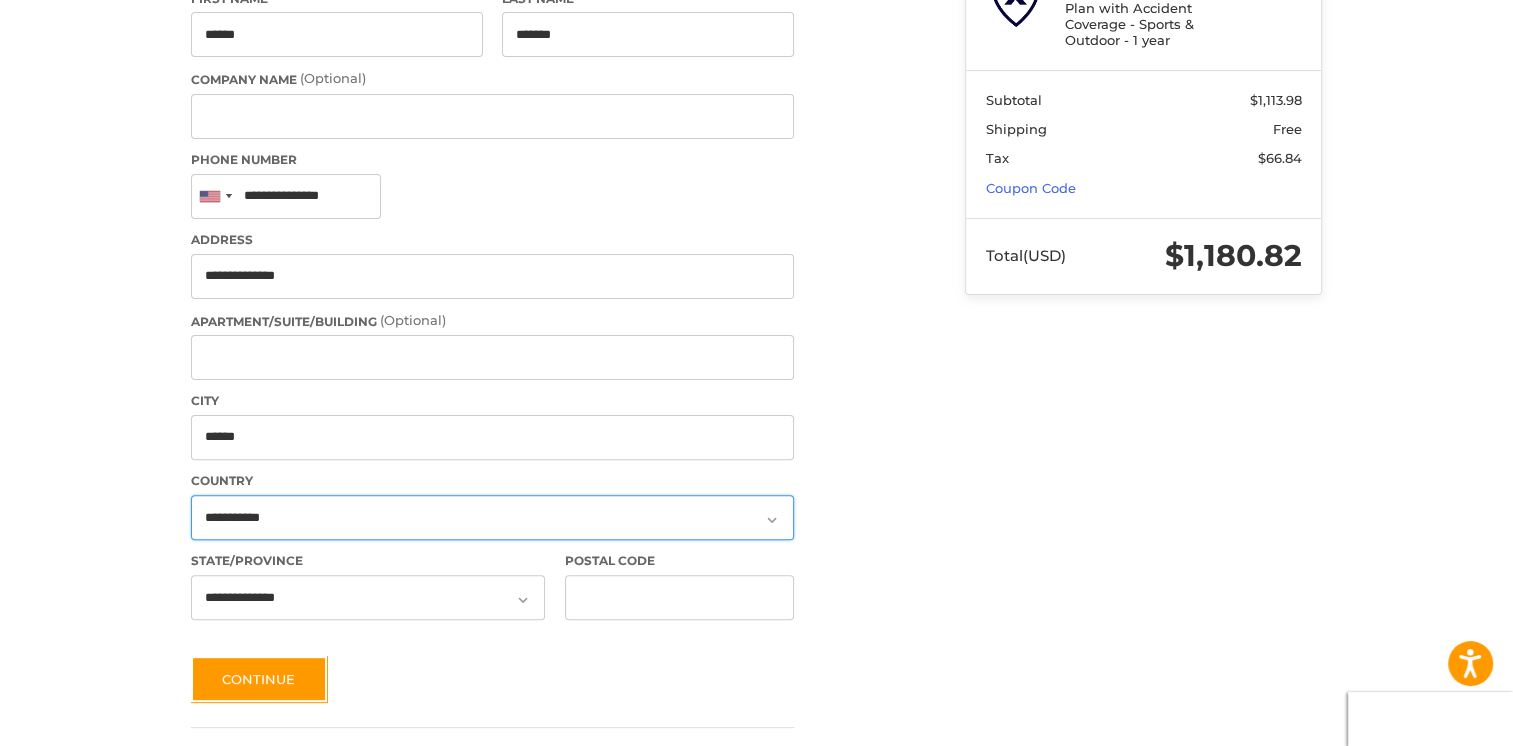 scroll, scrollTop: 600, scrollLeft: 0, axis: vertical 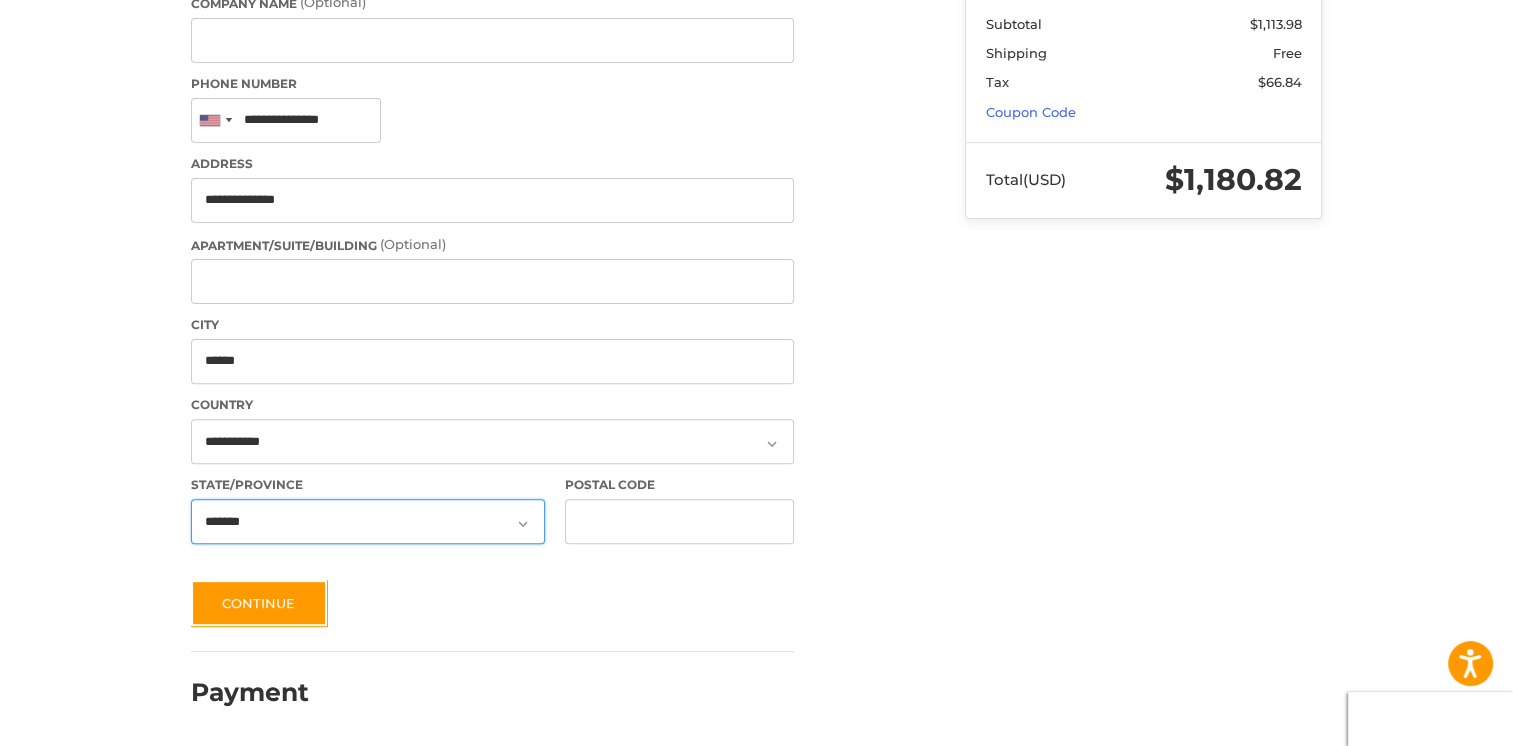 click on "**********" at bounding box center (368, 521) 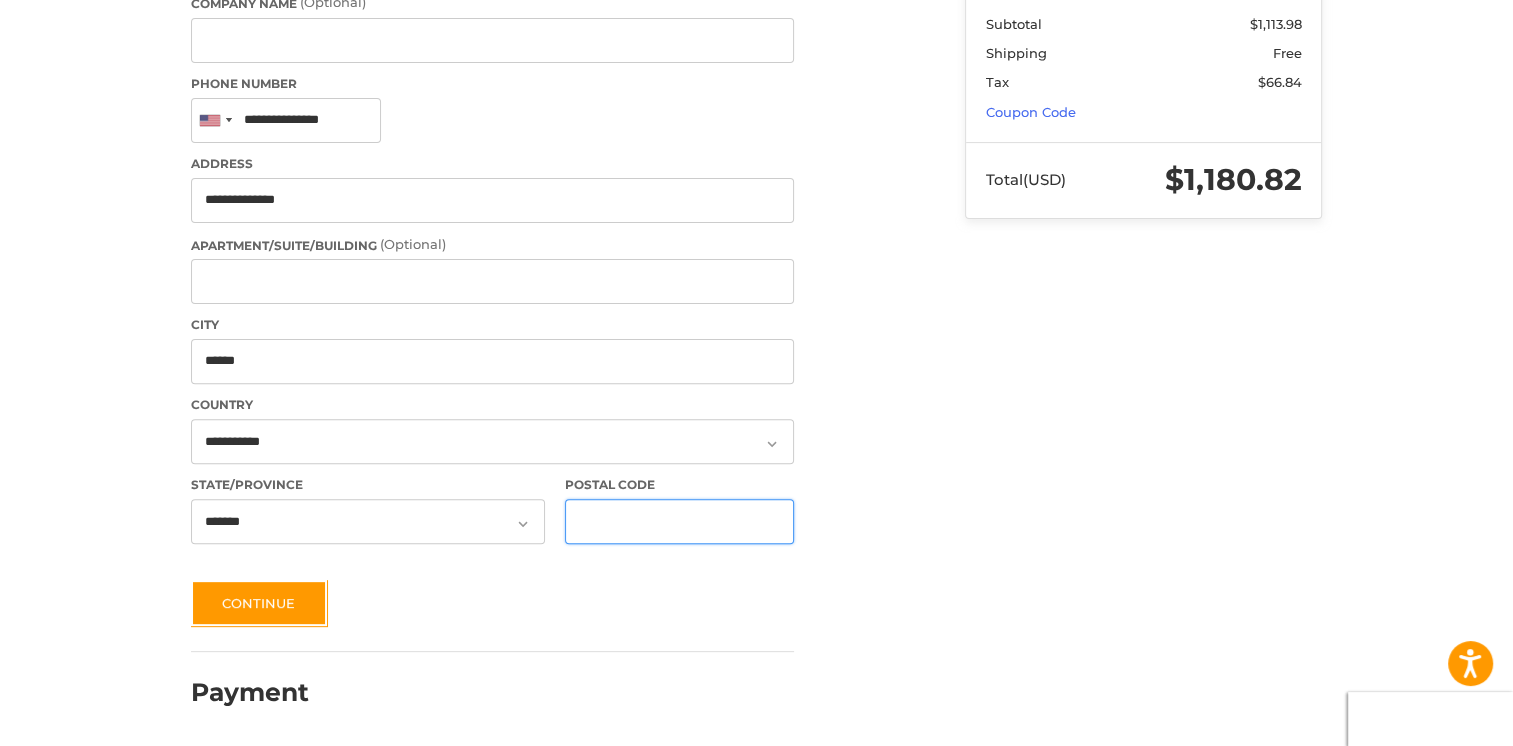 click on "Postal Code" at bounding box center (680, 521) 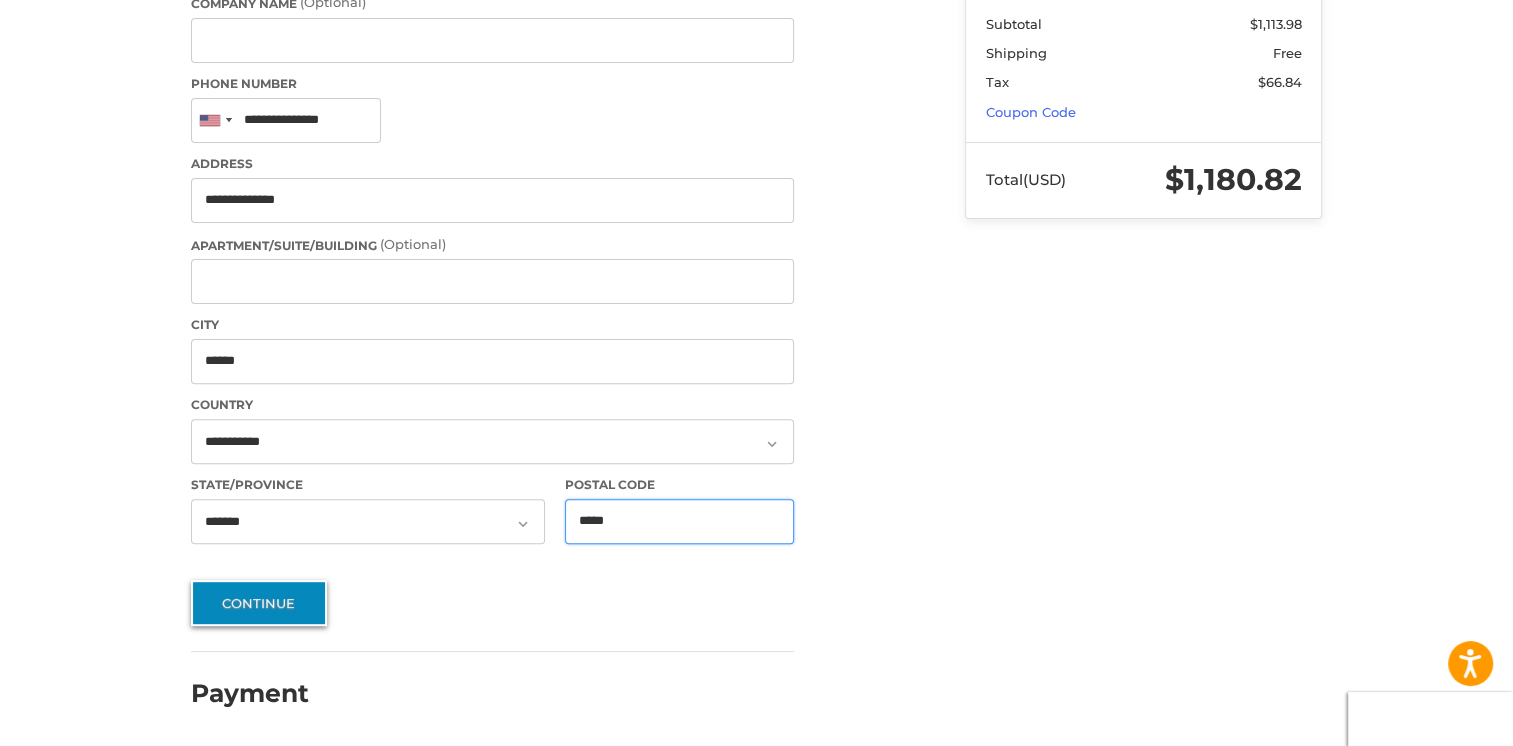 type on "*****" 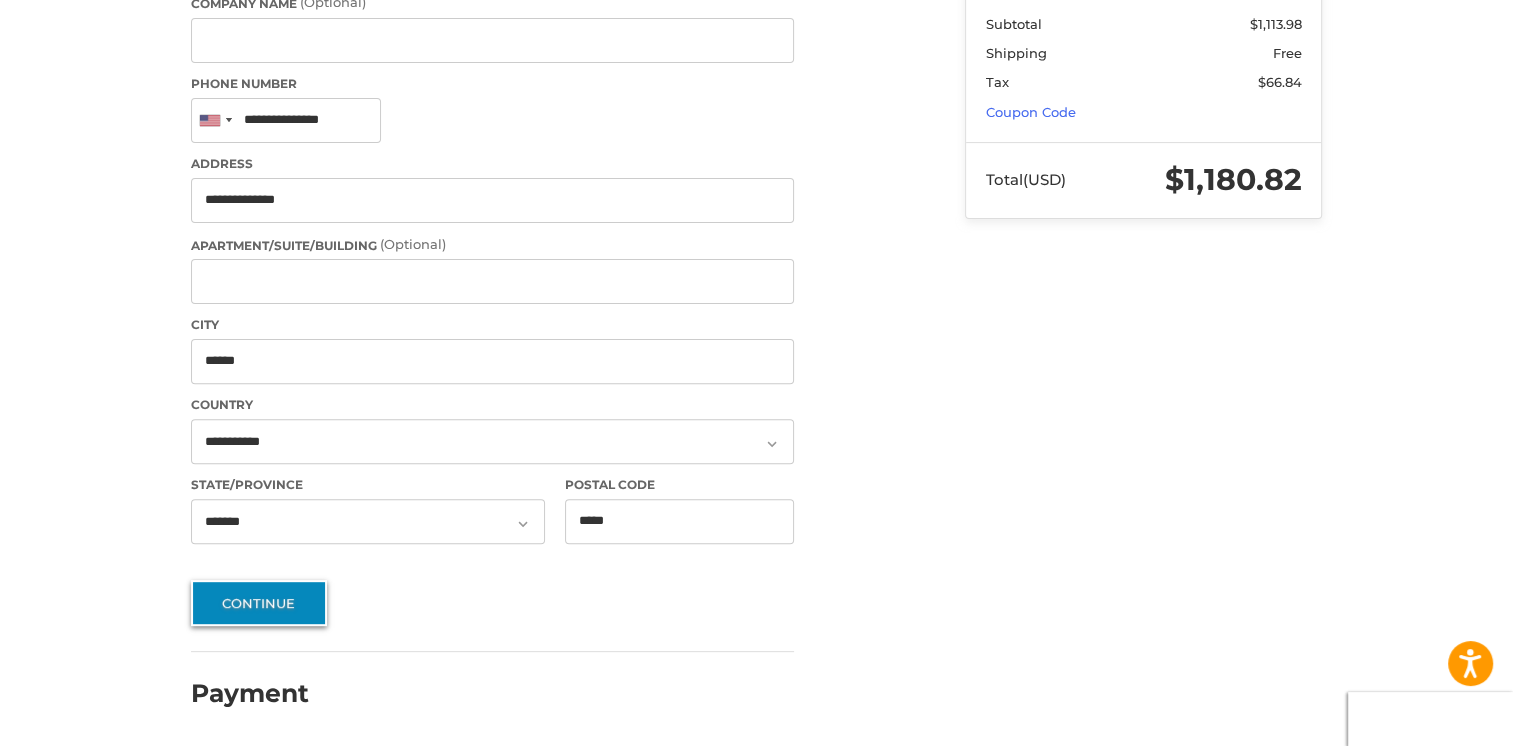 click on "Continue" at bounding box center [259, 603] 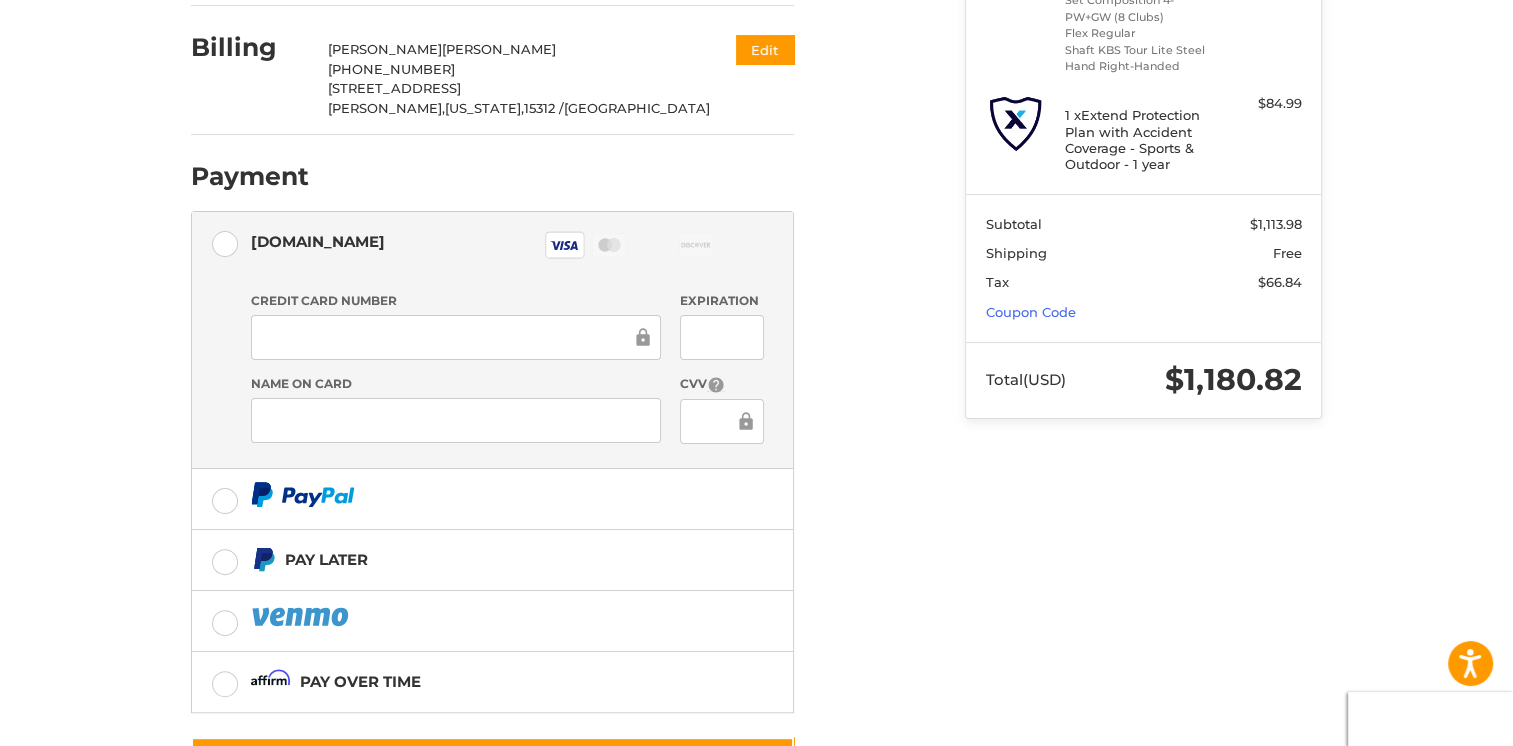 scroll, scrollTop: 490, scrollLeft: 0, axis: vertical 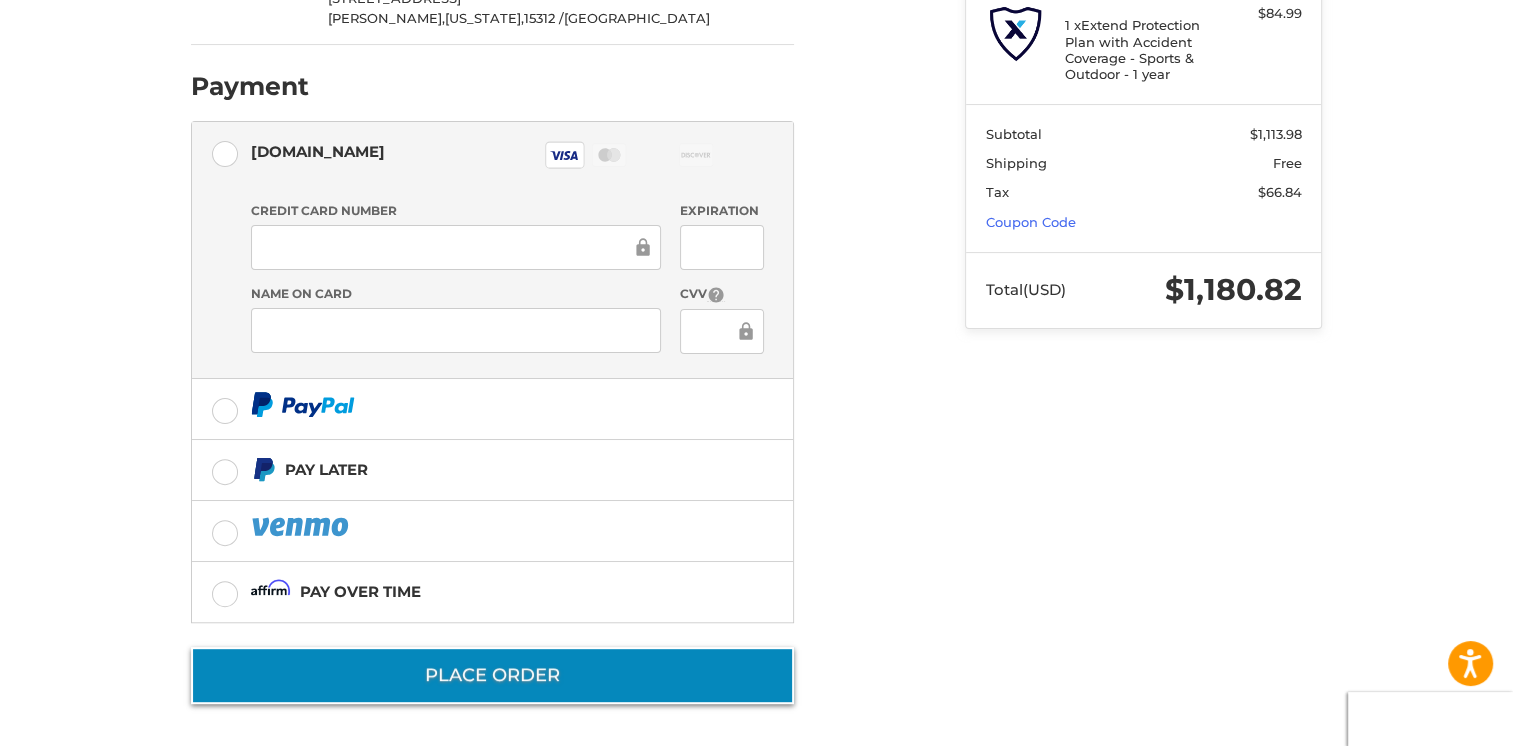 click on "Place Order" at bounding box center [492, 675] 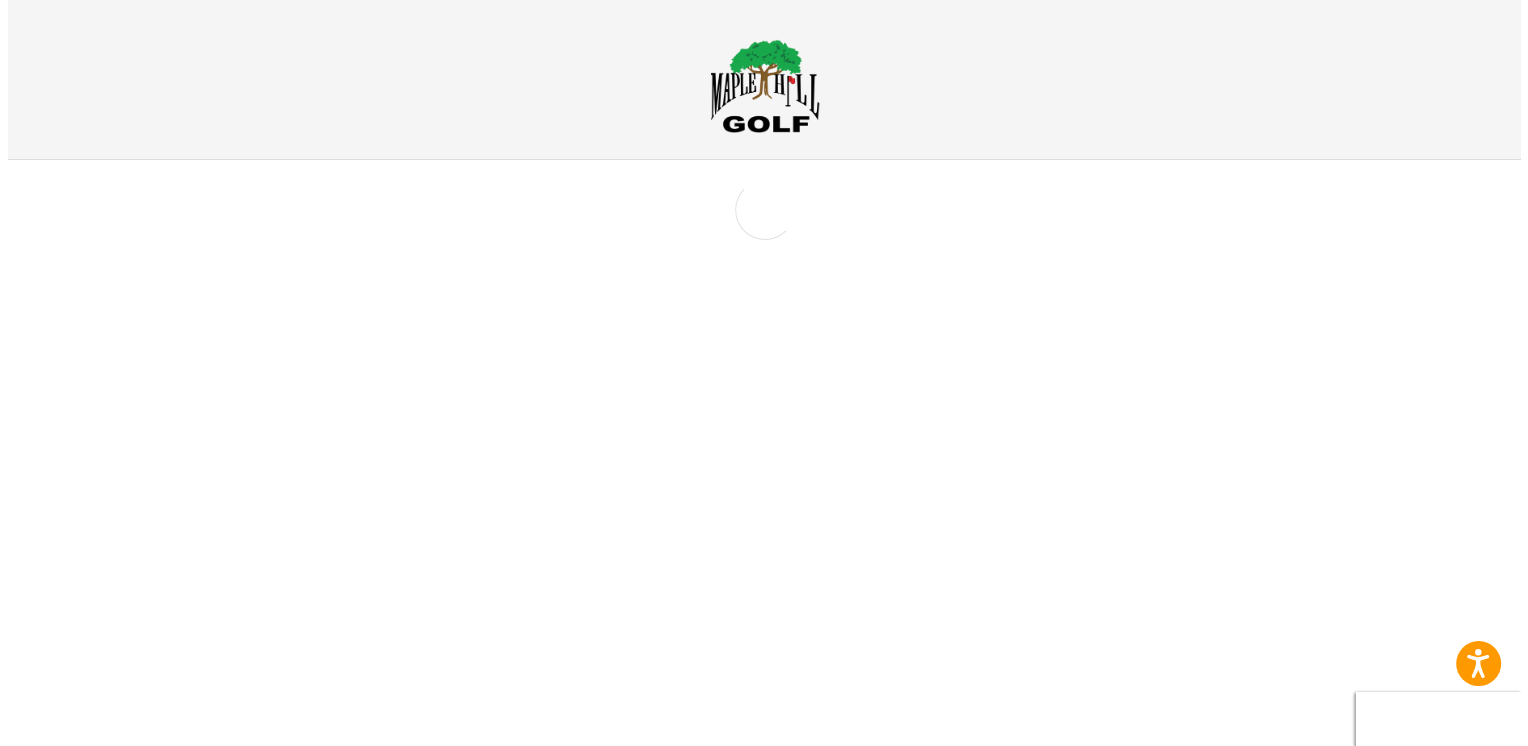 scroll, scrollTop: 0, scrollLeft: 0, axis: both 